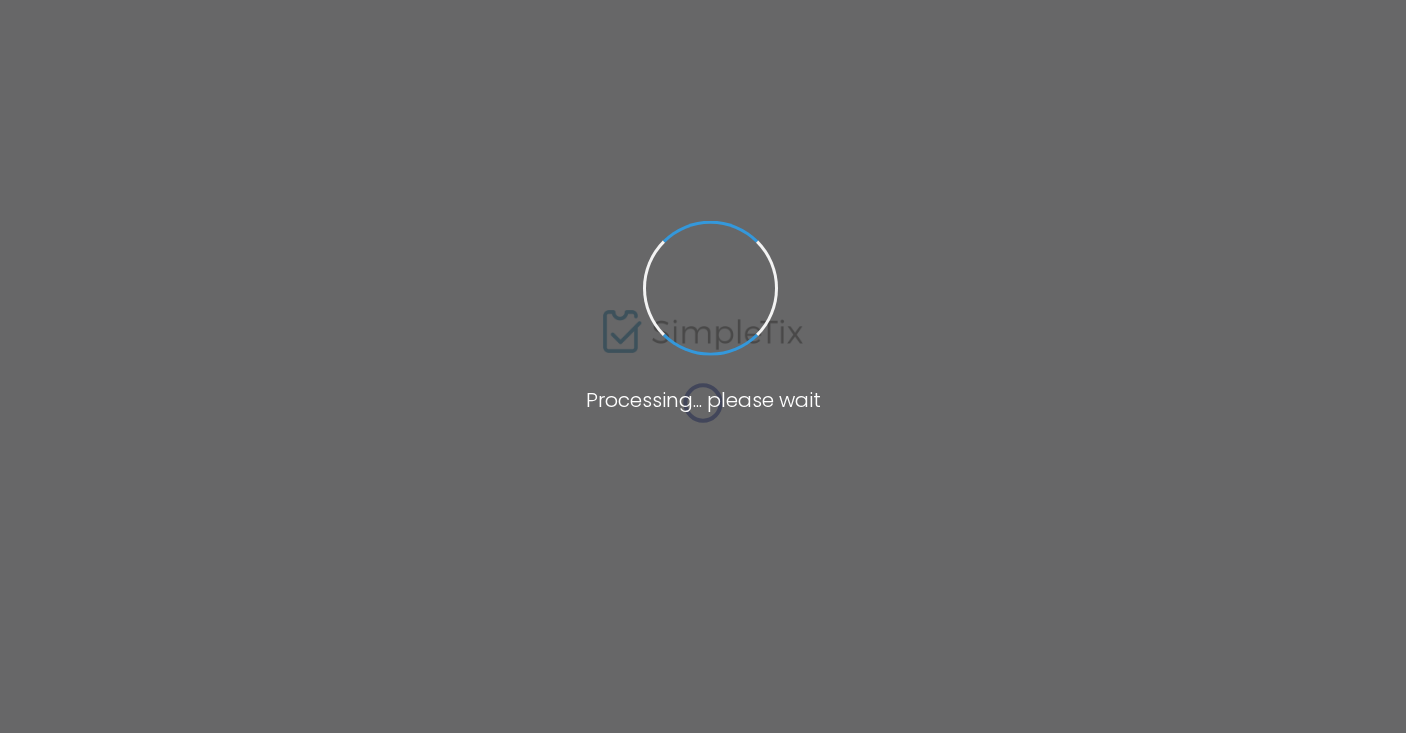 scroll, scrollTop: 0, scrollLeft: 0, axis: both 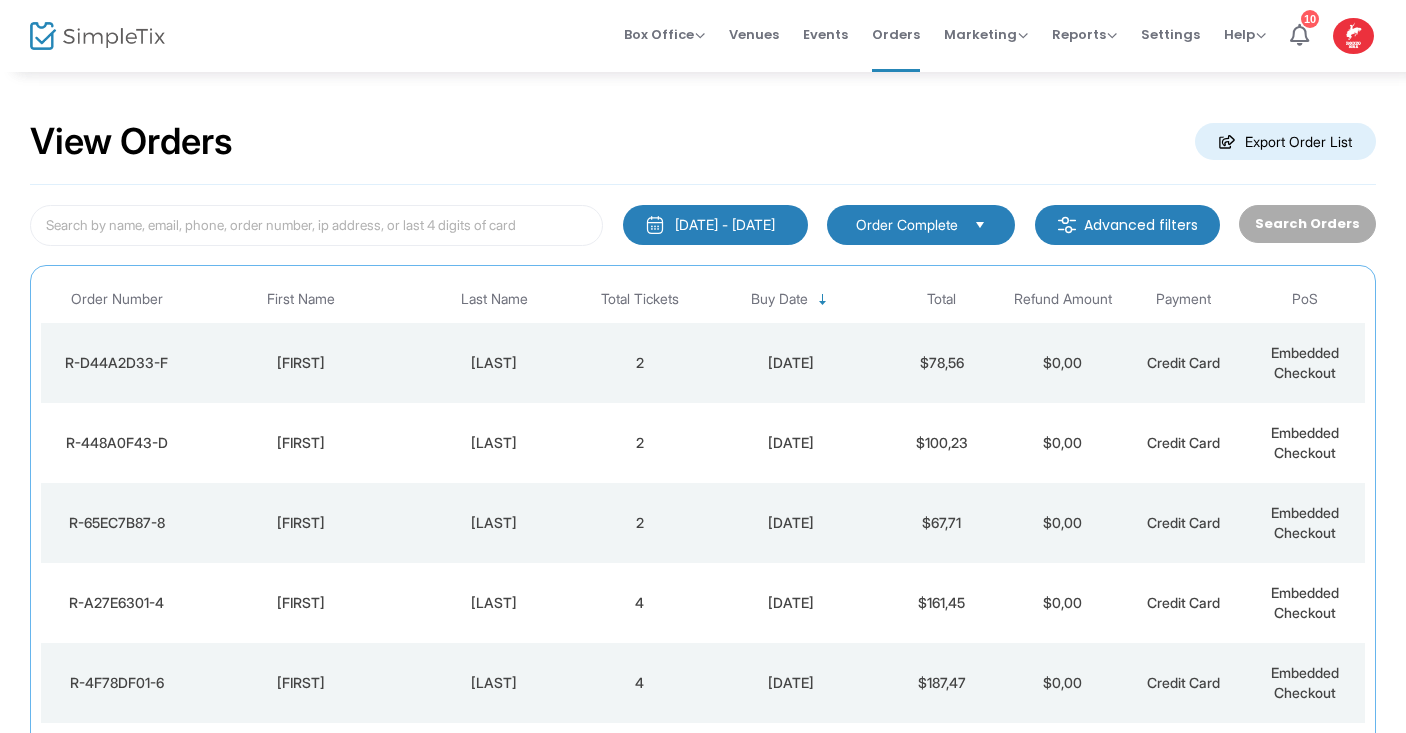 click on "[LAST]" 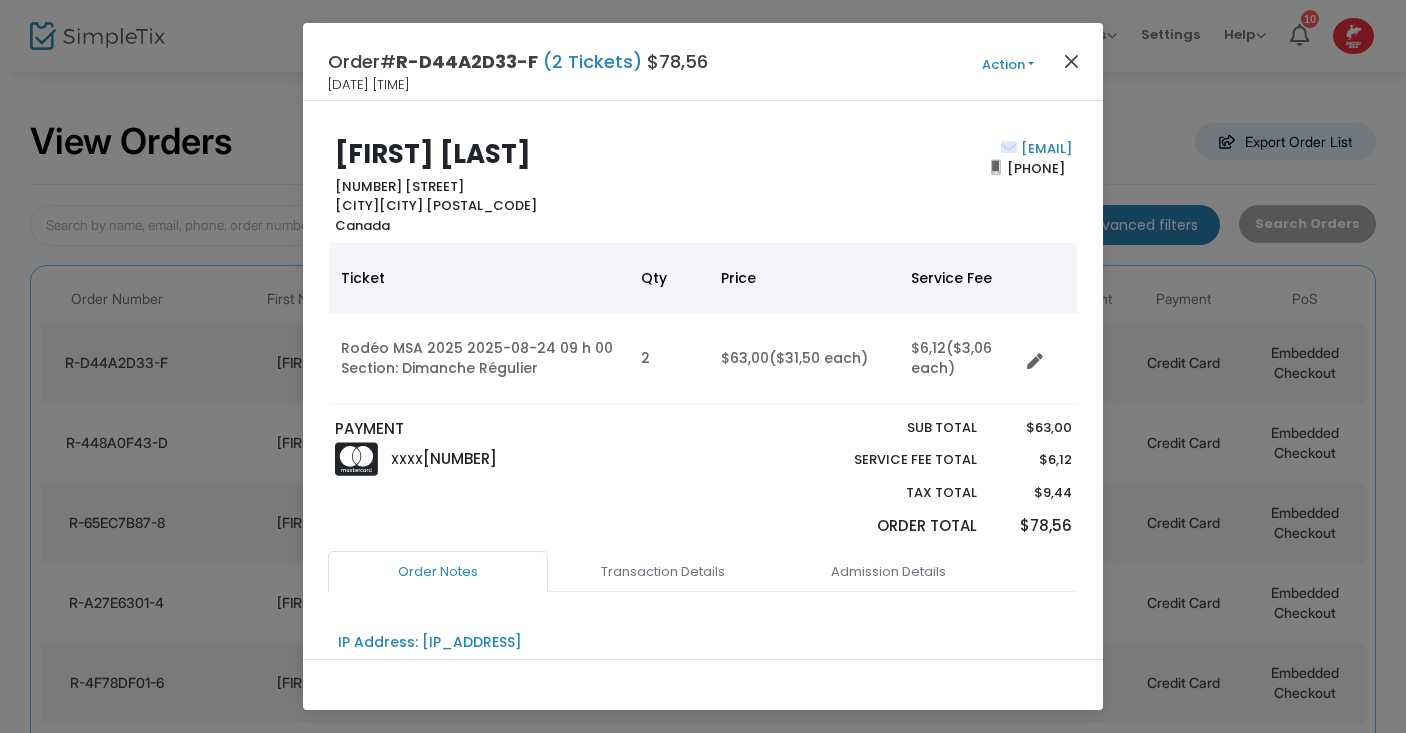 click 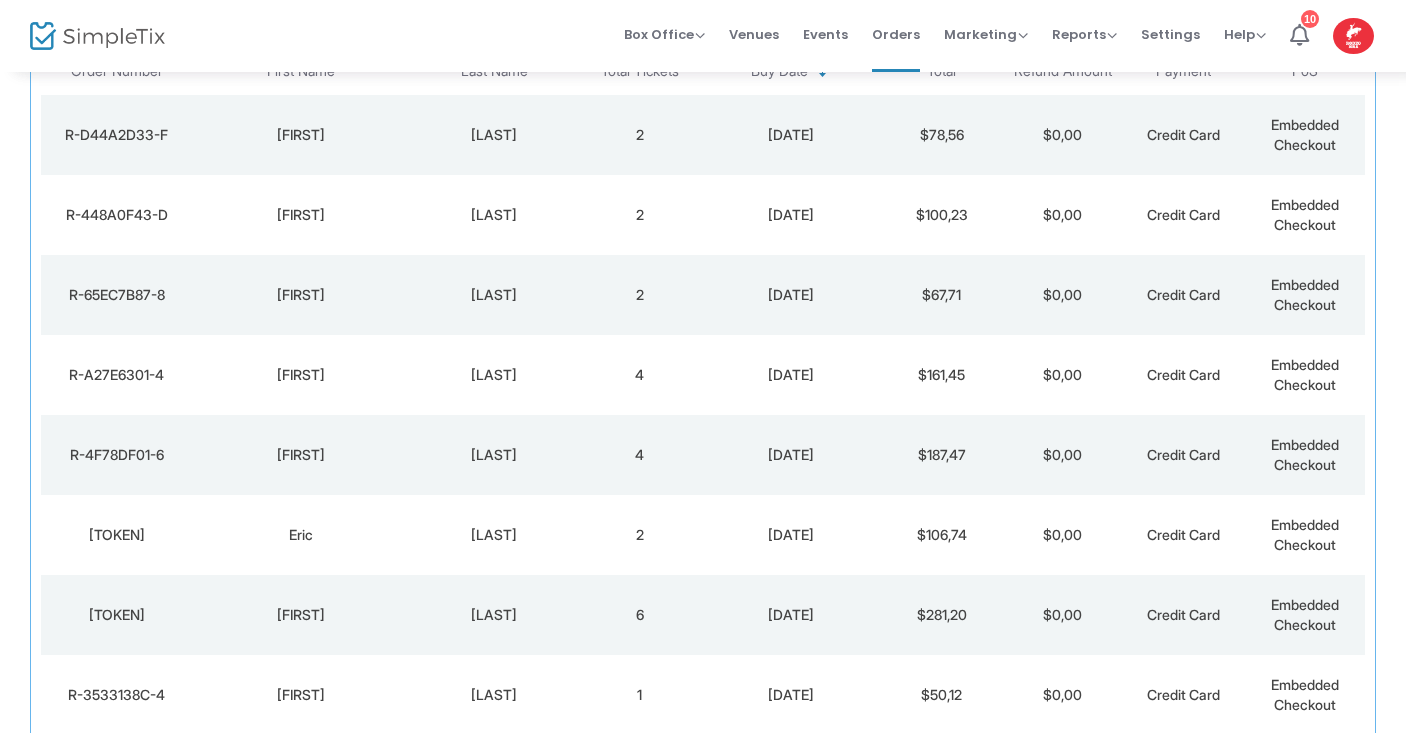 click on "[DATE]" 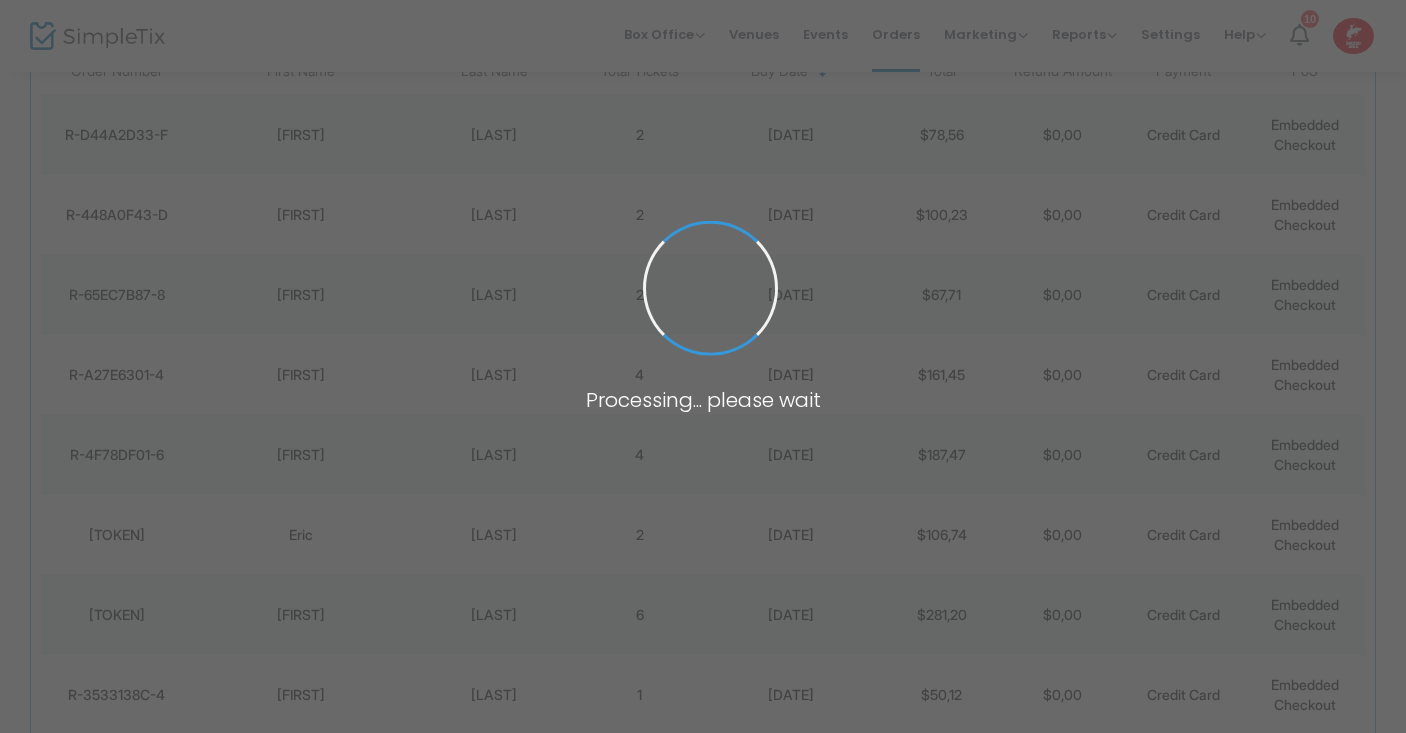 click at bounding box center [703, 366] 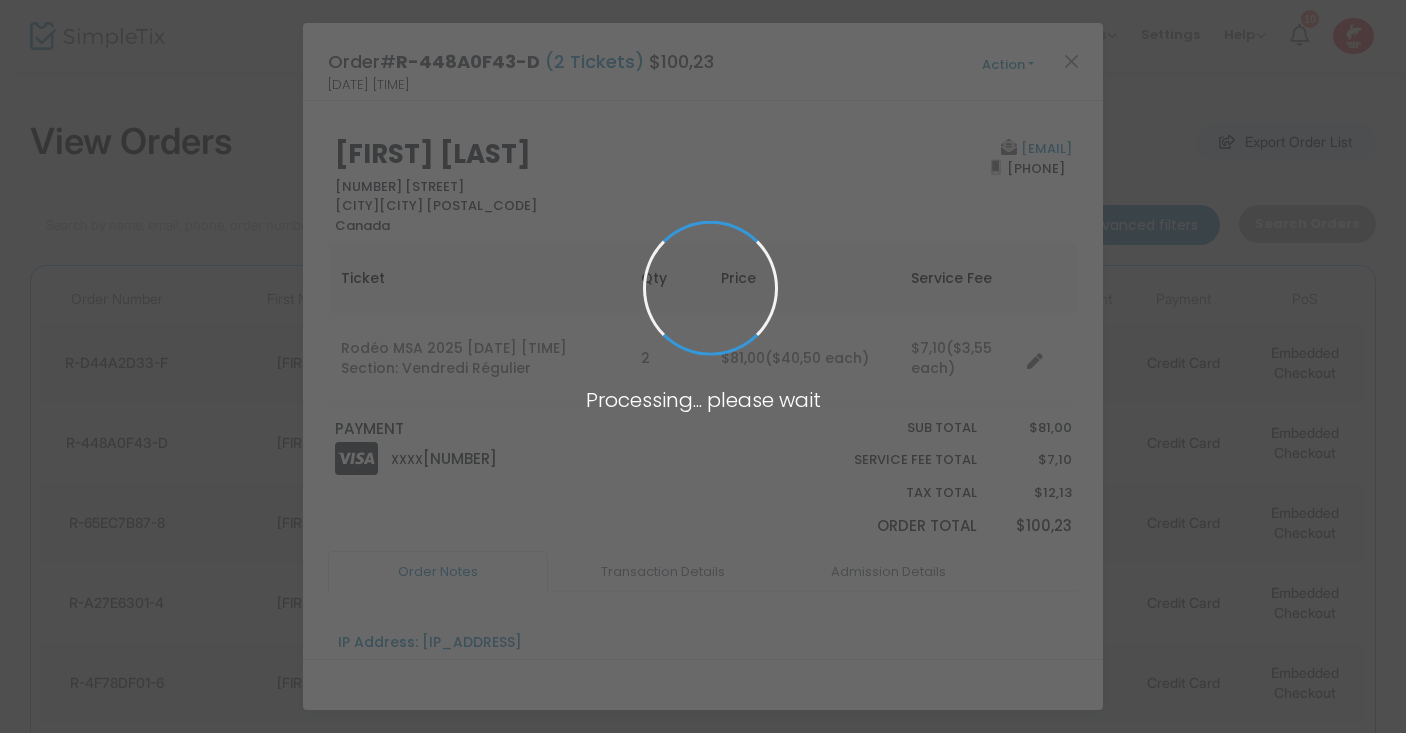 scroll, scrollTop: 0, scrollLeft: 0, axis: both 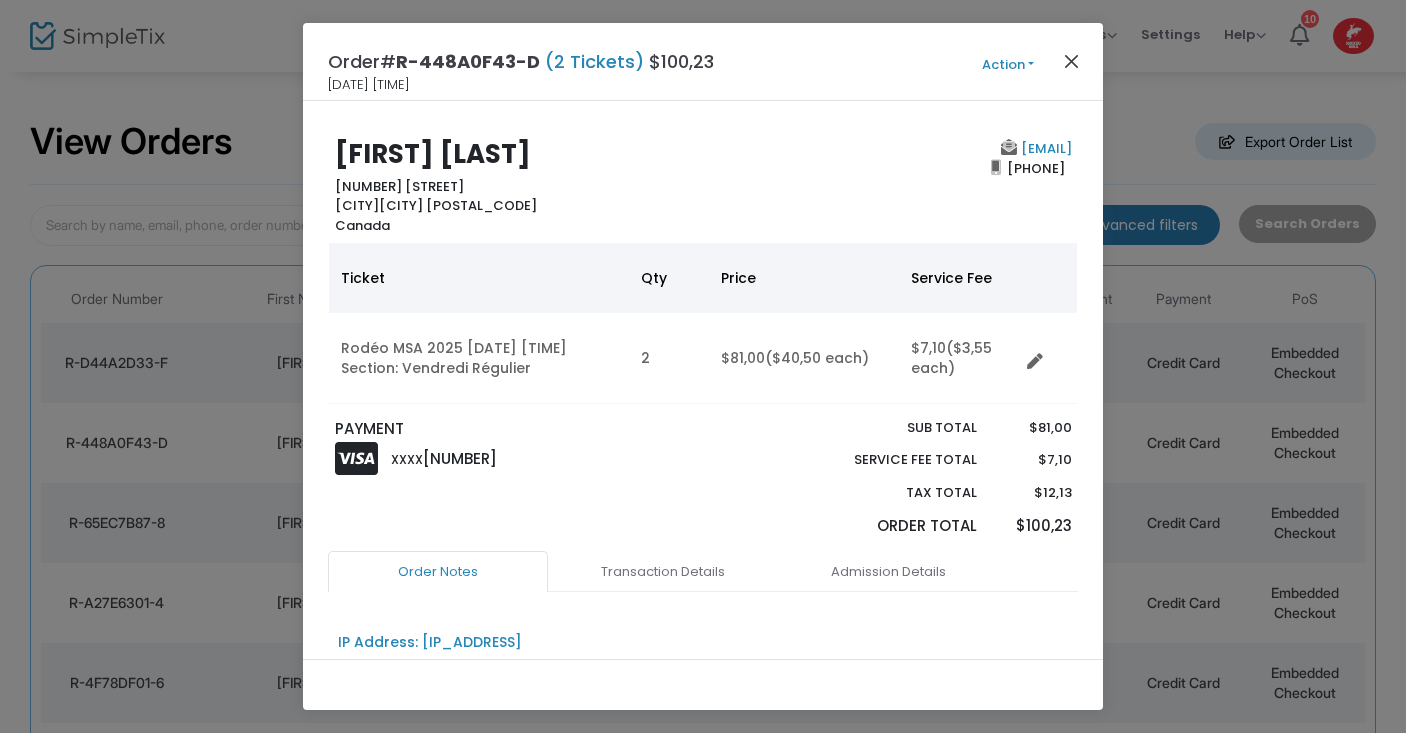 click 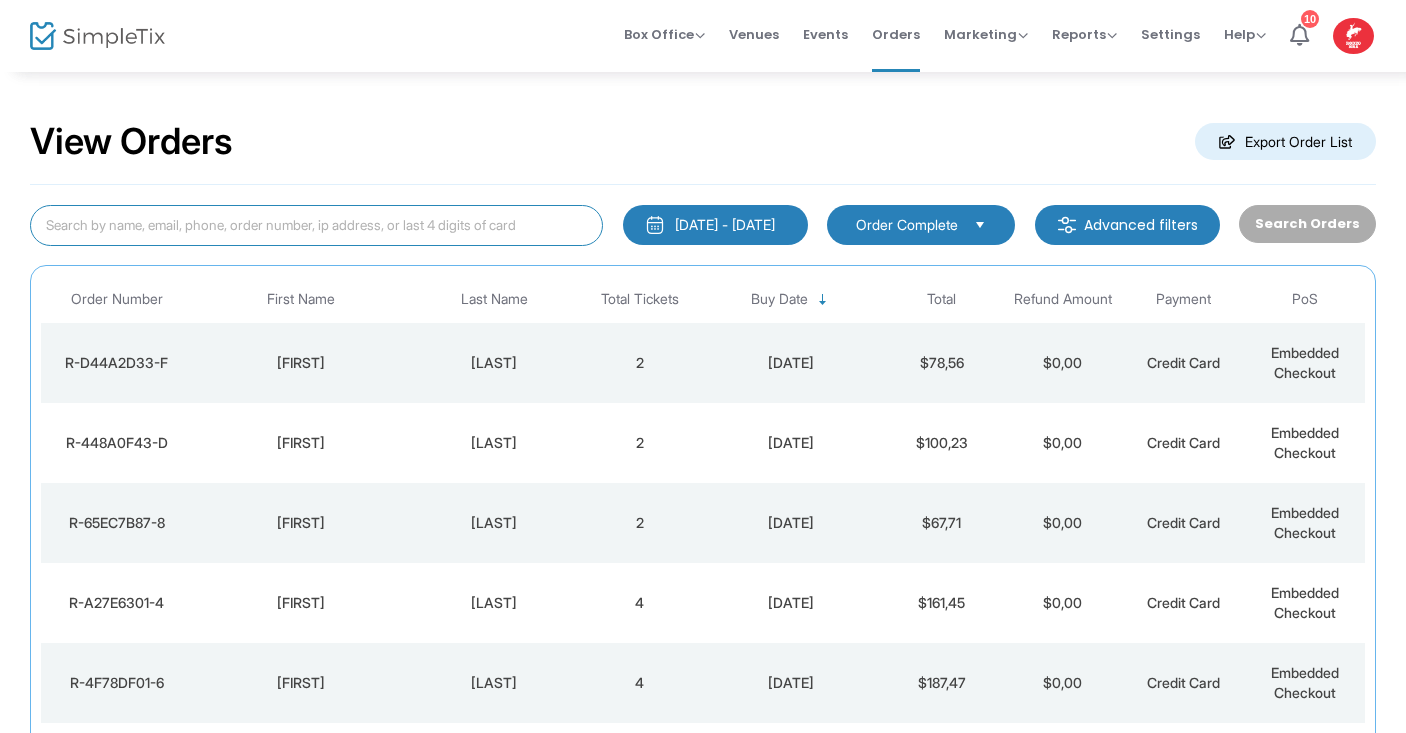 click 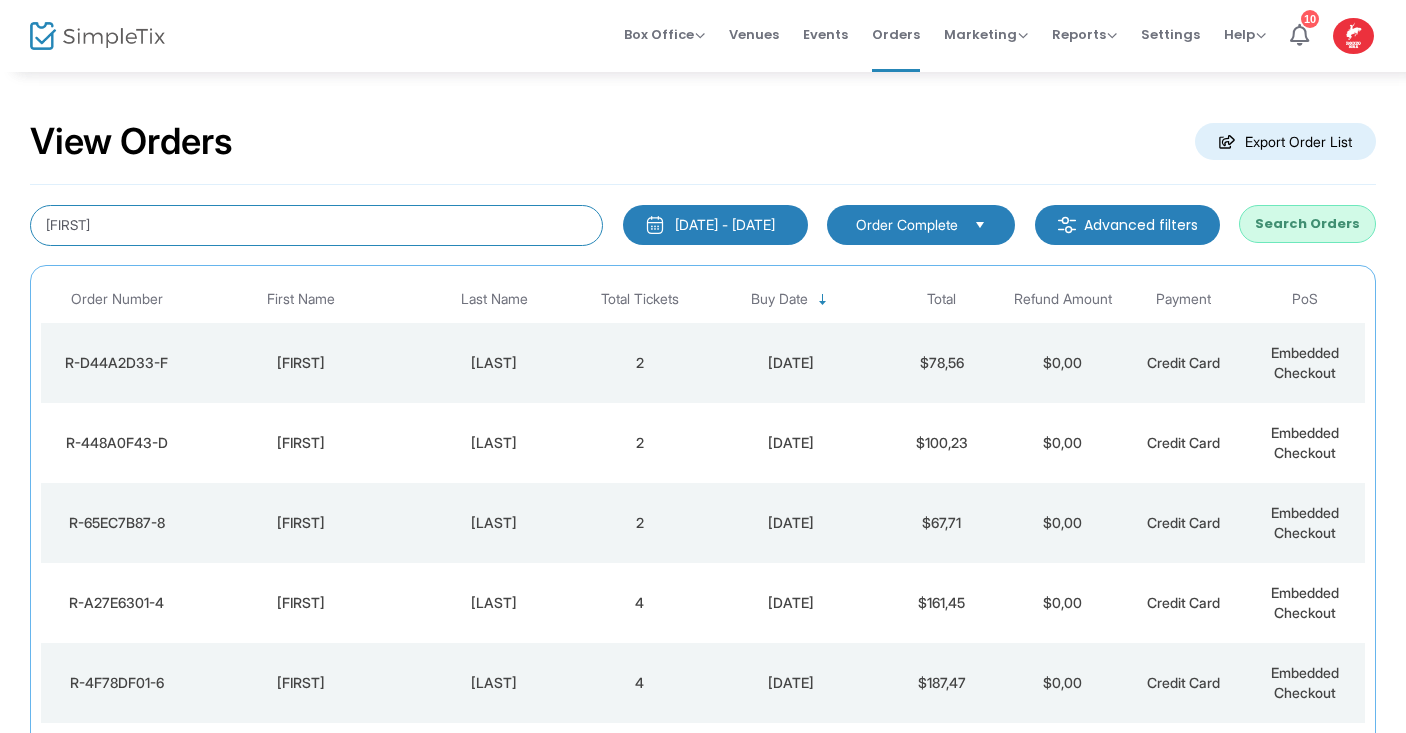 type on "[FIRST]" 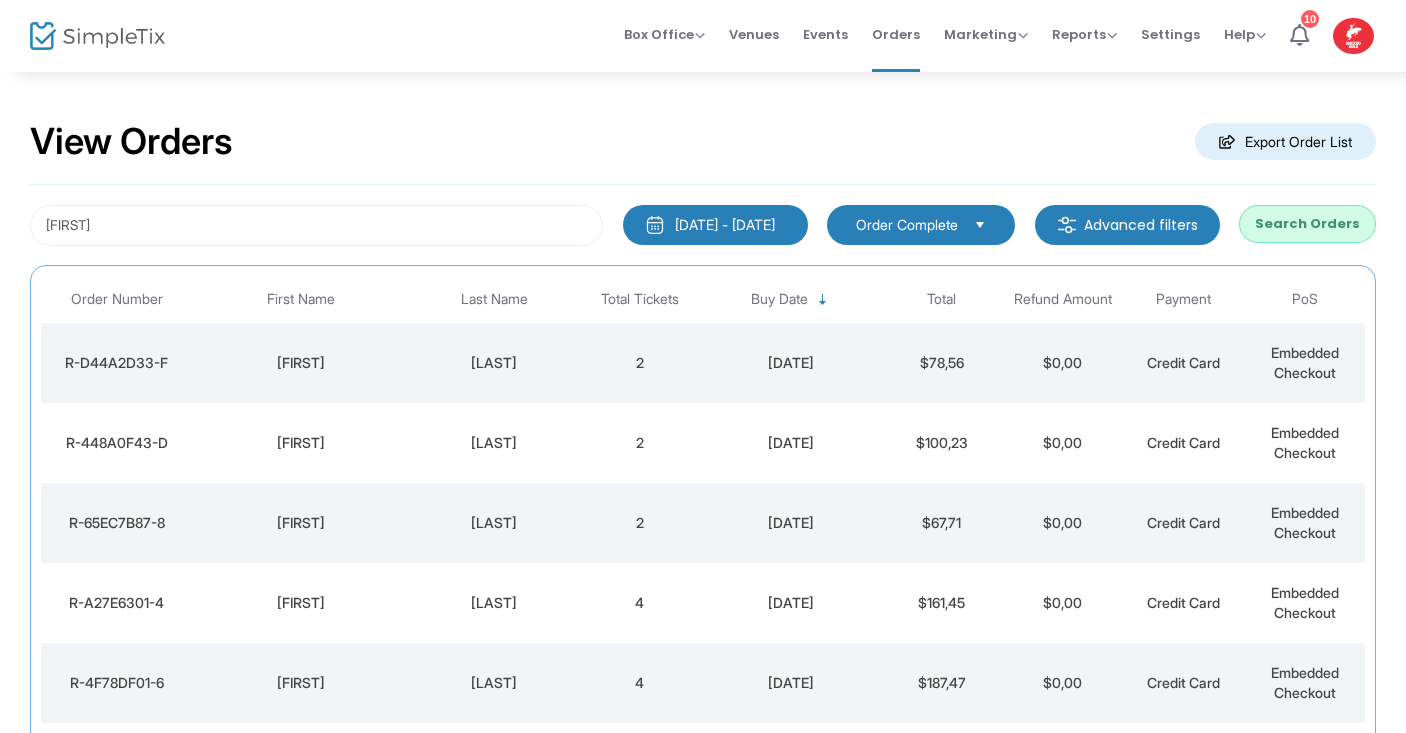 click on "Search Orders" 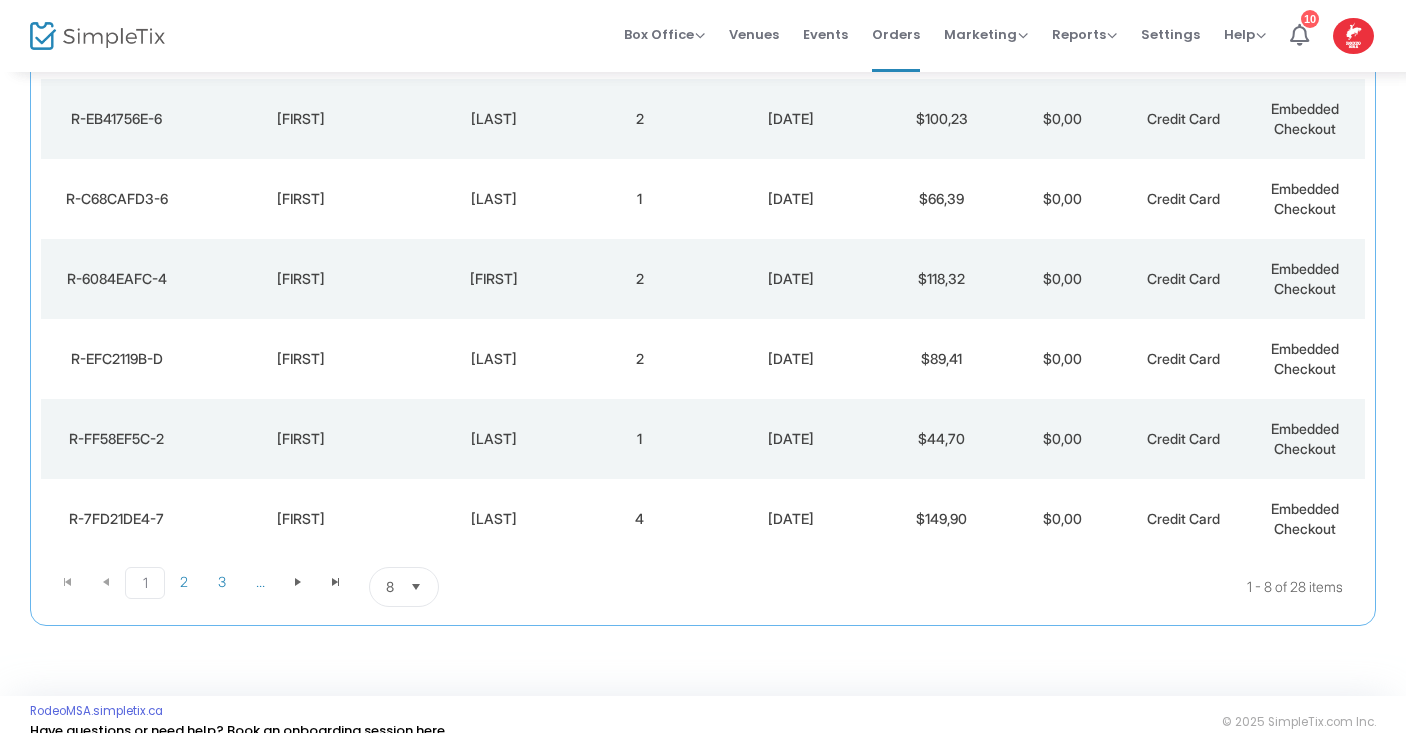 scroll, scrollTop: 405, scrollLeft: 0, axis: vertical 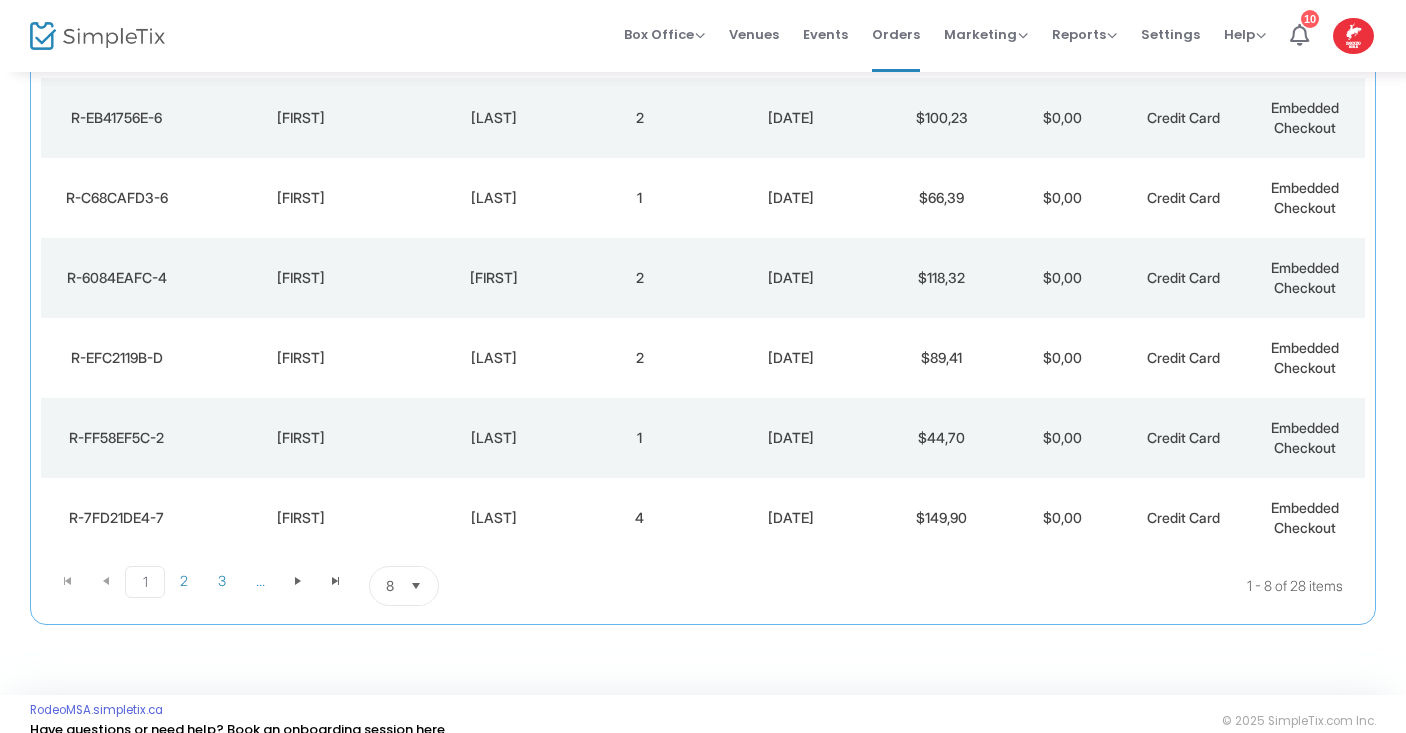 click at bounding box center [416, 586] 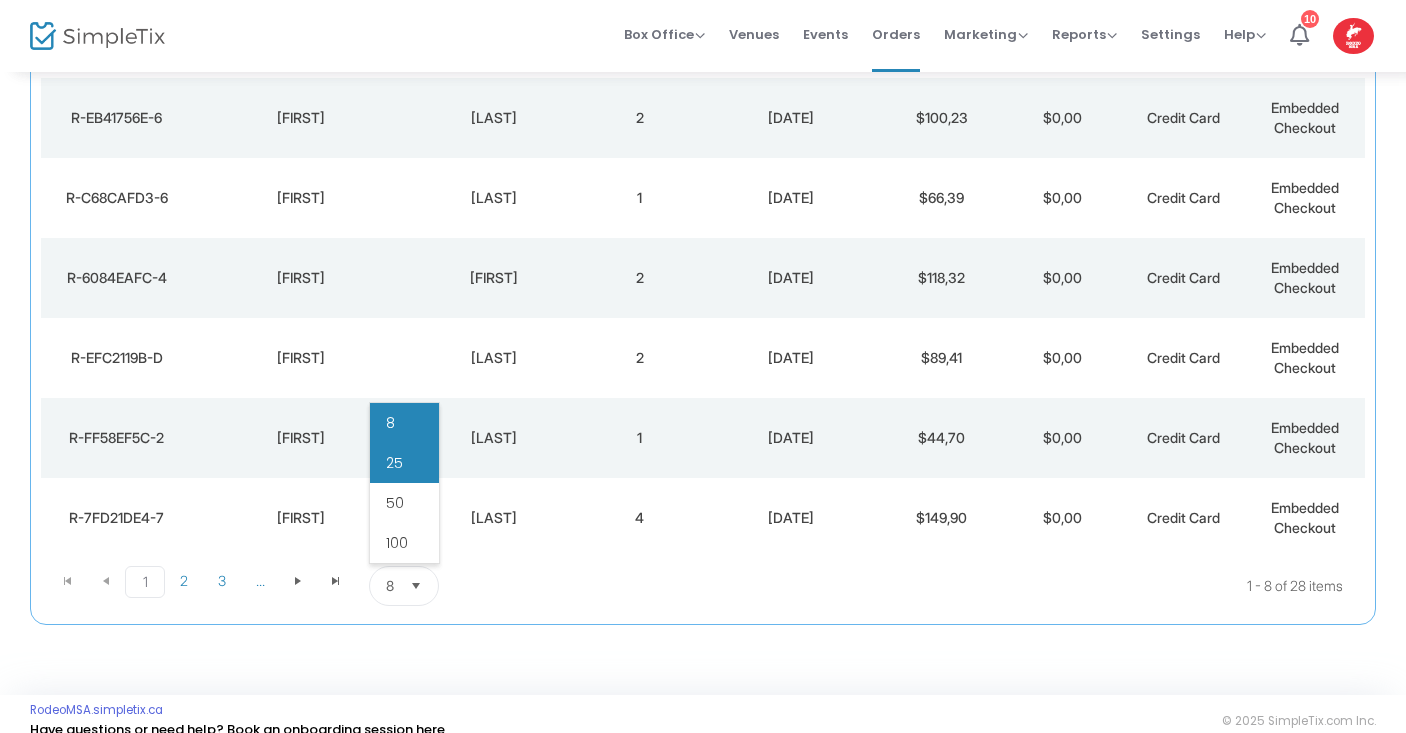 click on "25" at bounding box center [394, 463] 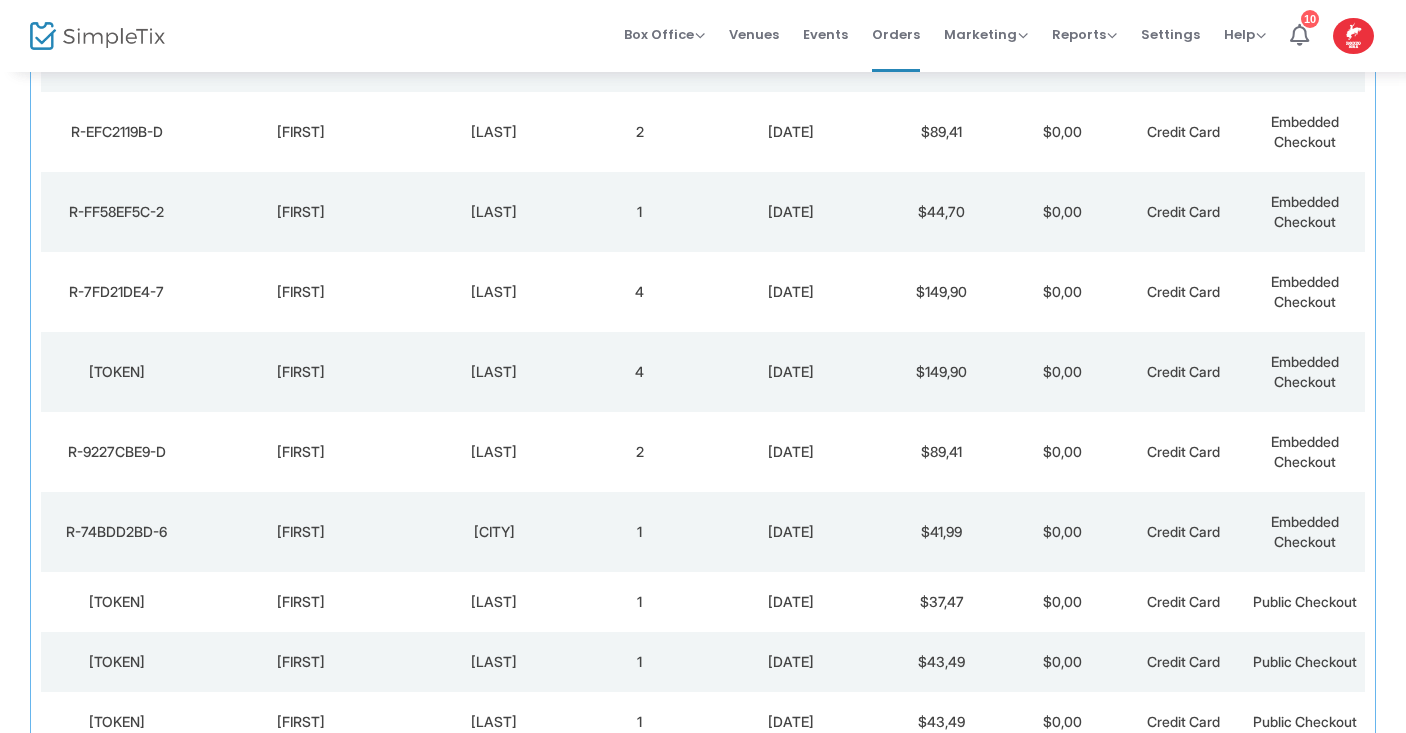 scroll, scrollTop: 639, scrollLeft: 0, axis: vertical 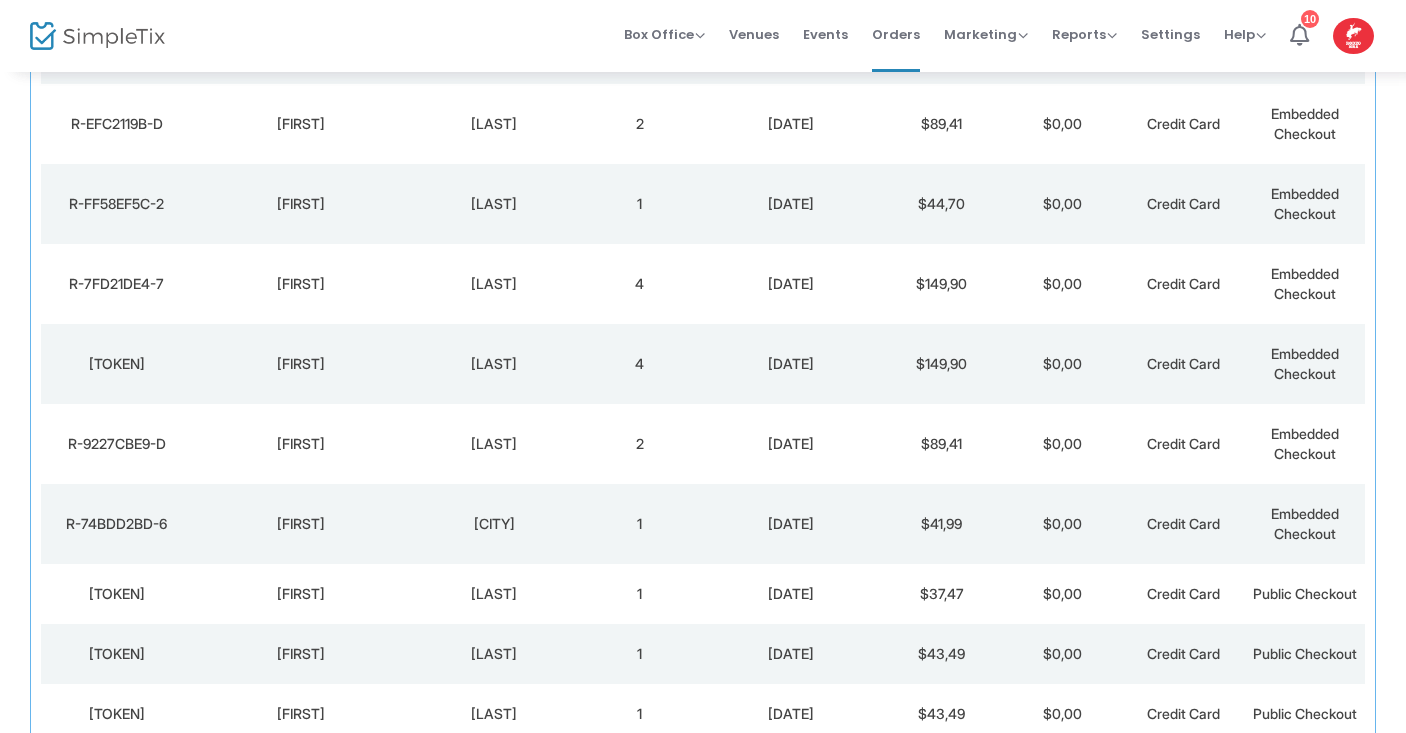 click on "St-Laurent" 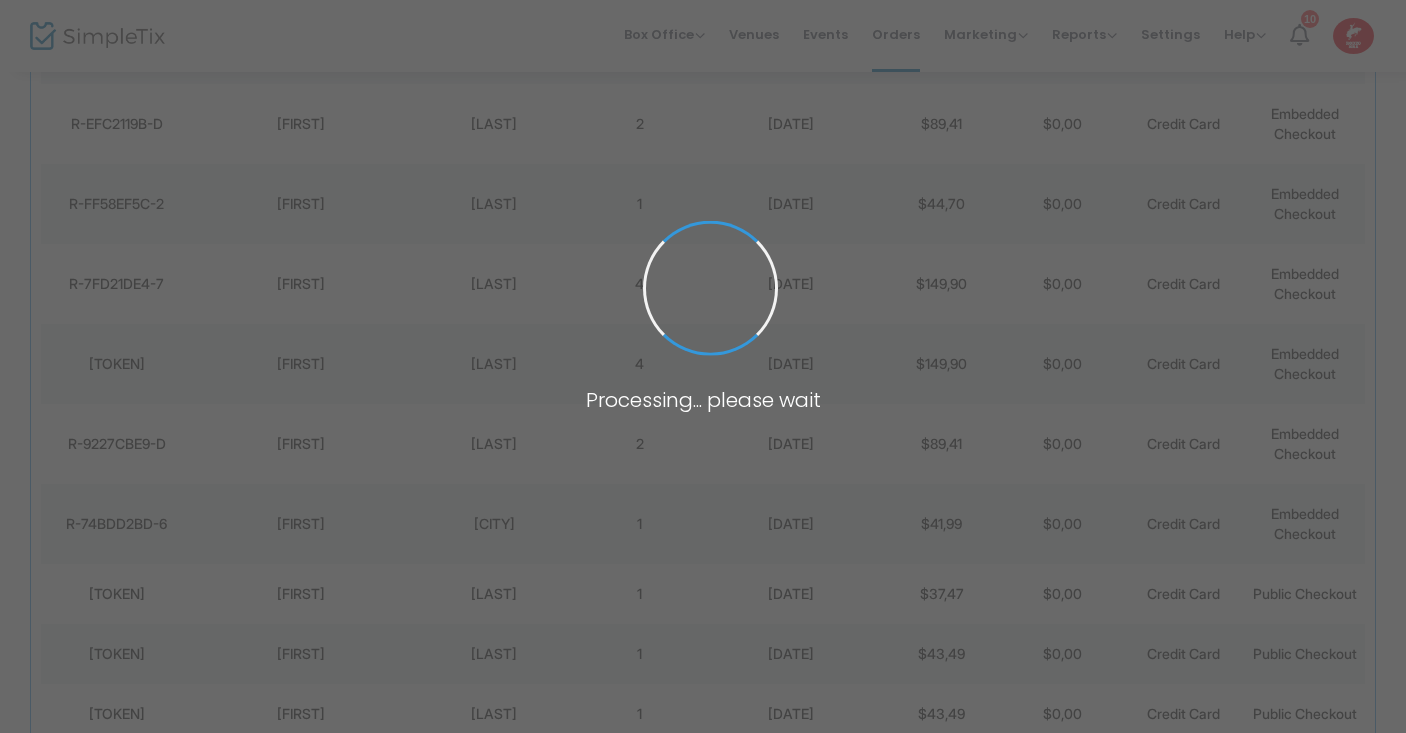 click at bounding box center (703, 366) 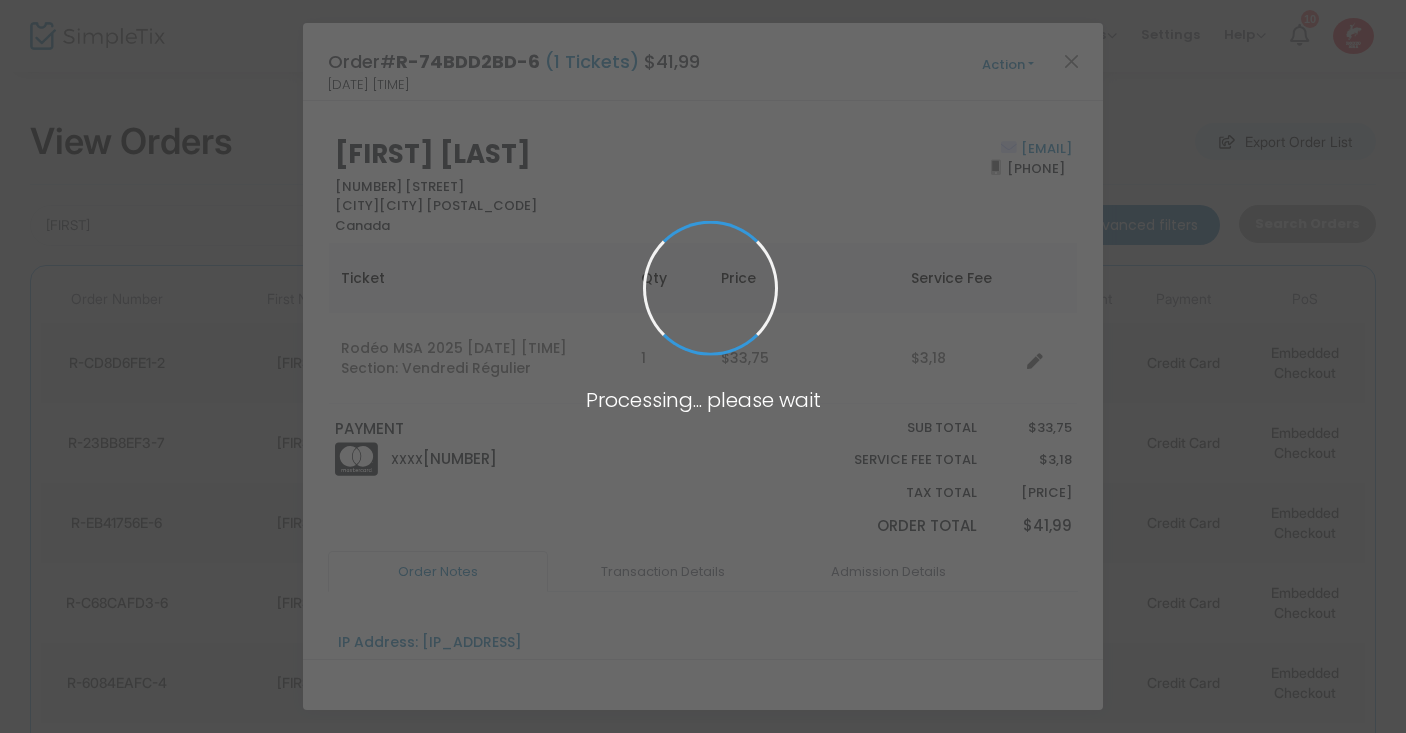 scroll, scrollTop: 0, scrollLeft: 0, axis: both 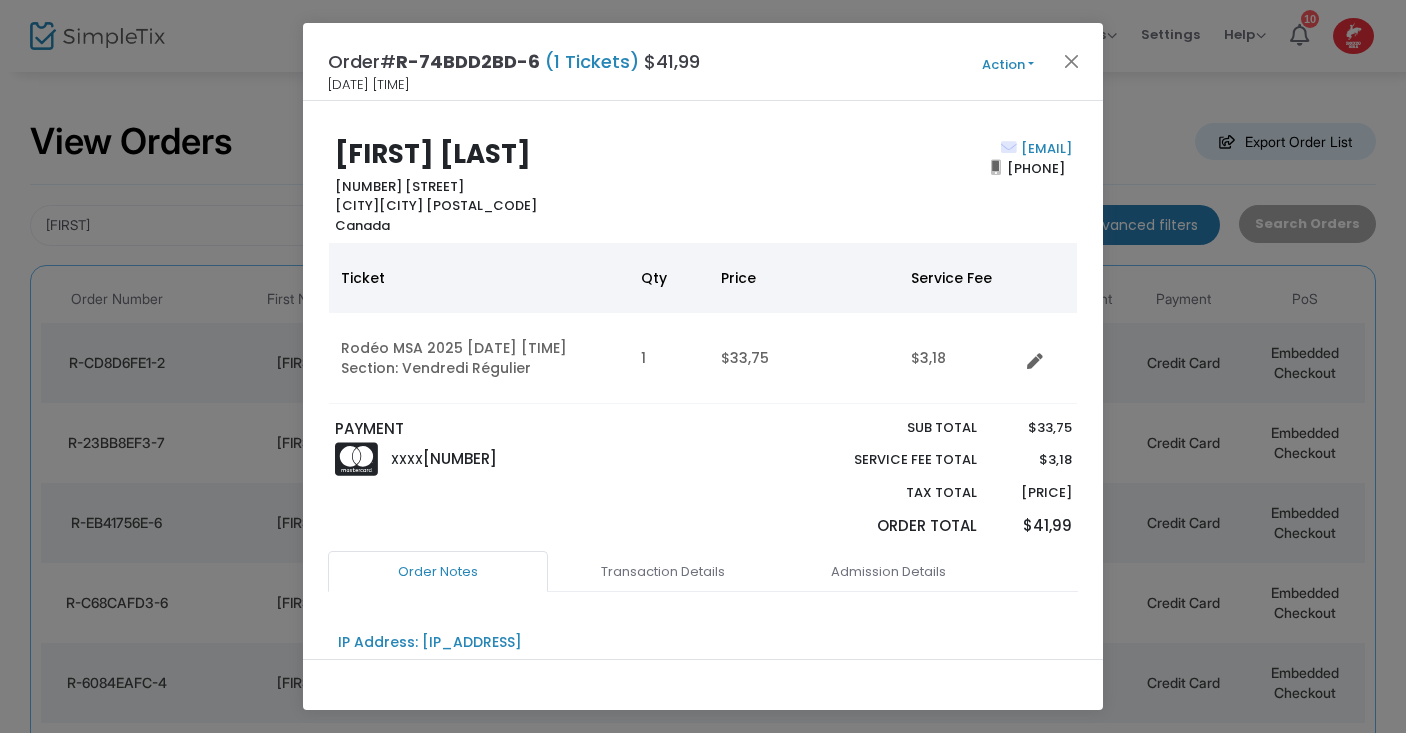 click on "Action" 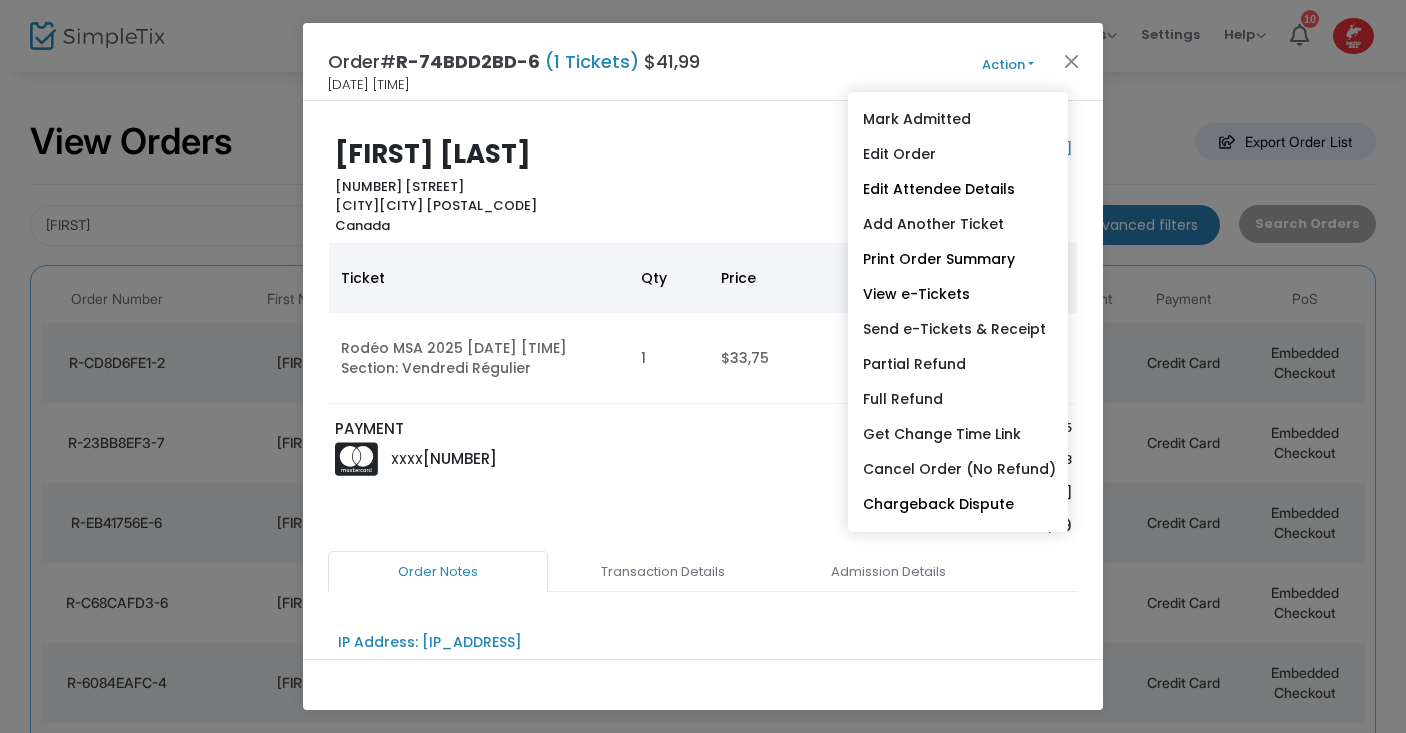 click on "PAYMENT" 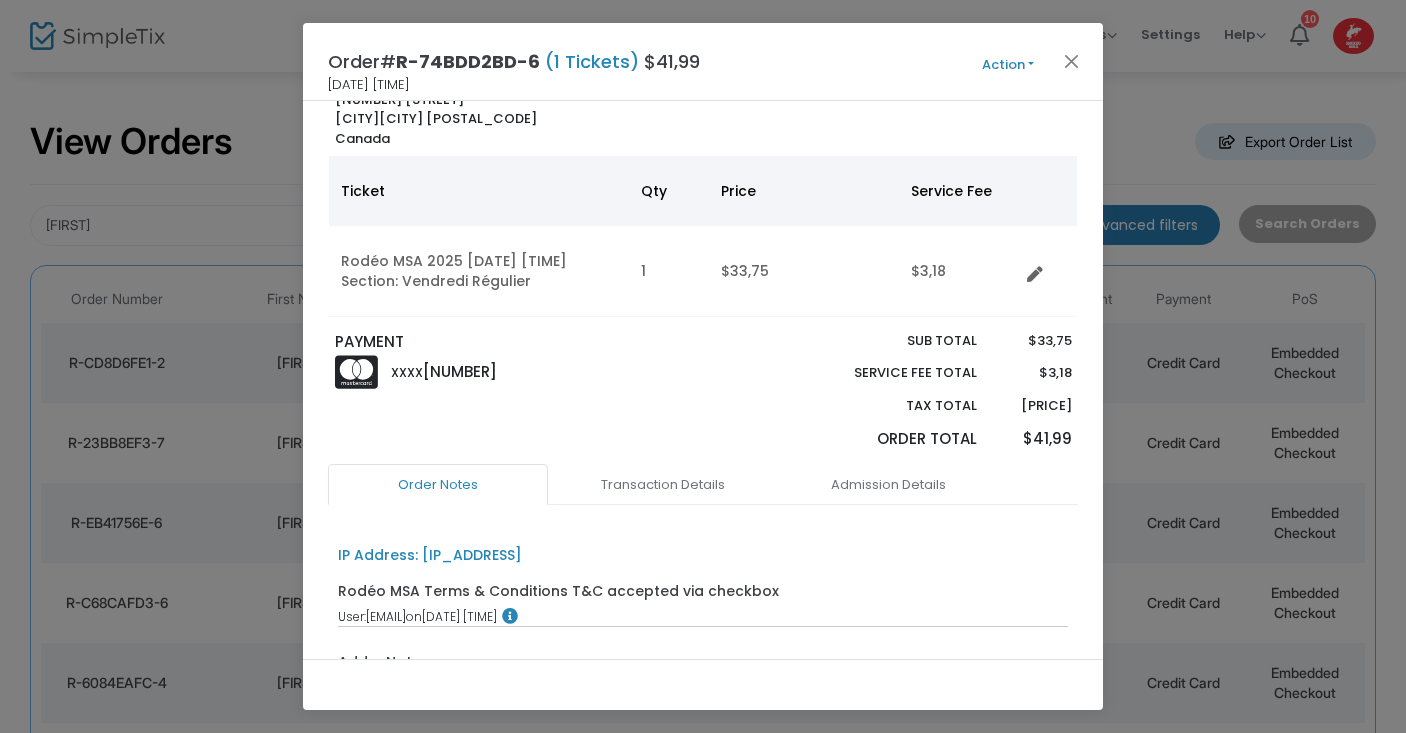 scroll, scrollTop: 70, scrollLeft: 0, axis: vertical 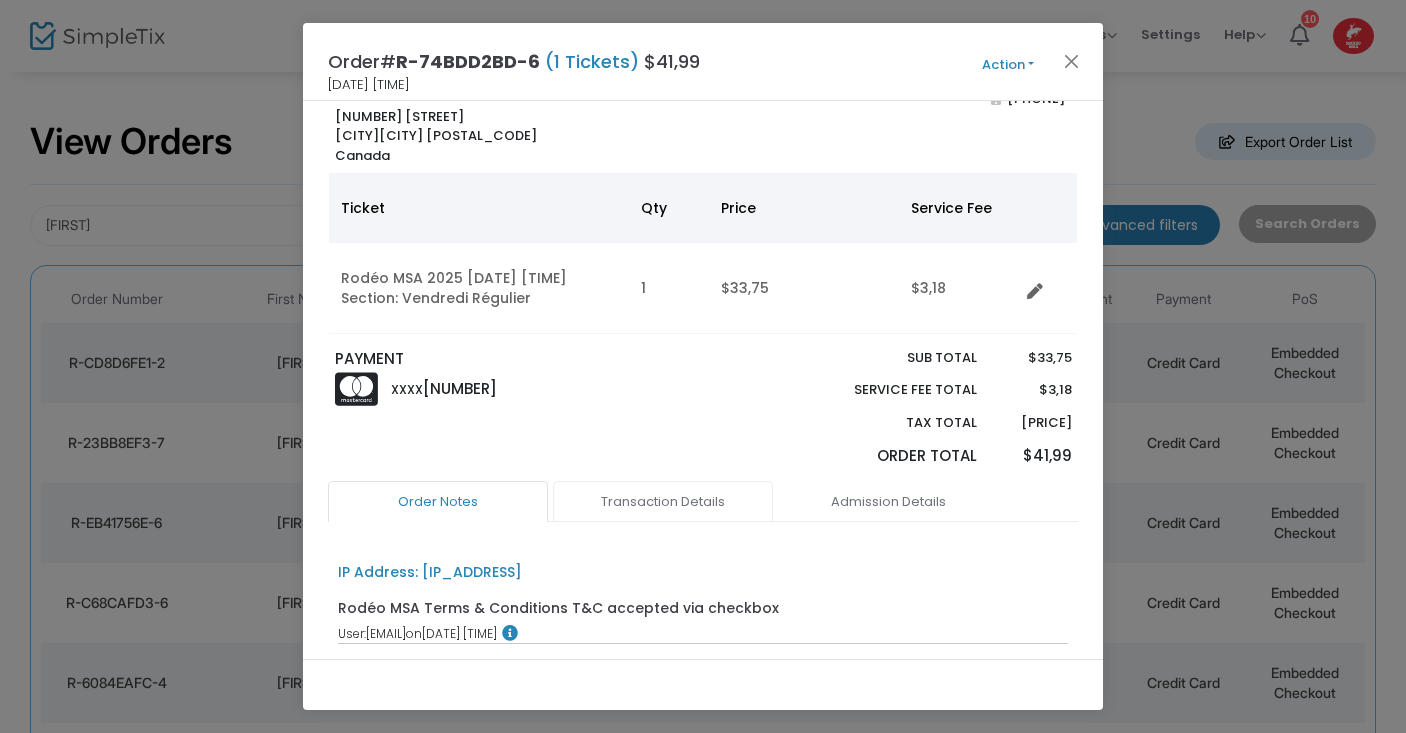 click on "Transaction Details" at bounding box center (663, 502) 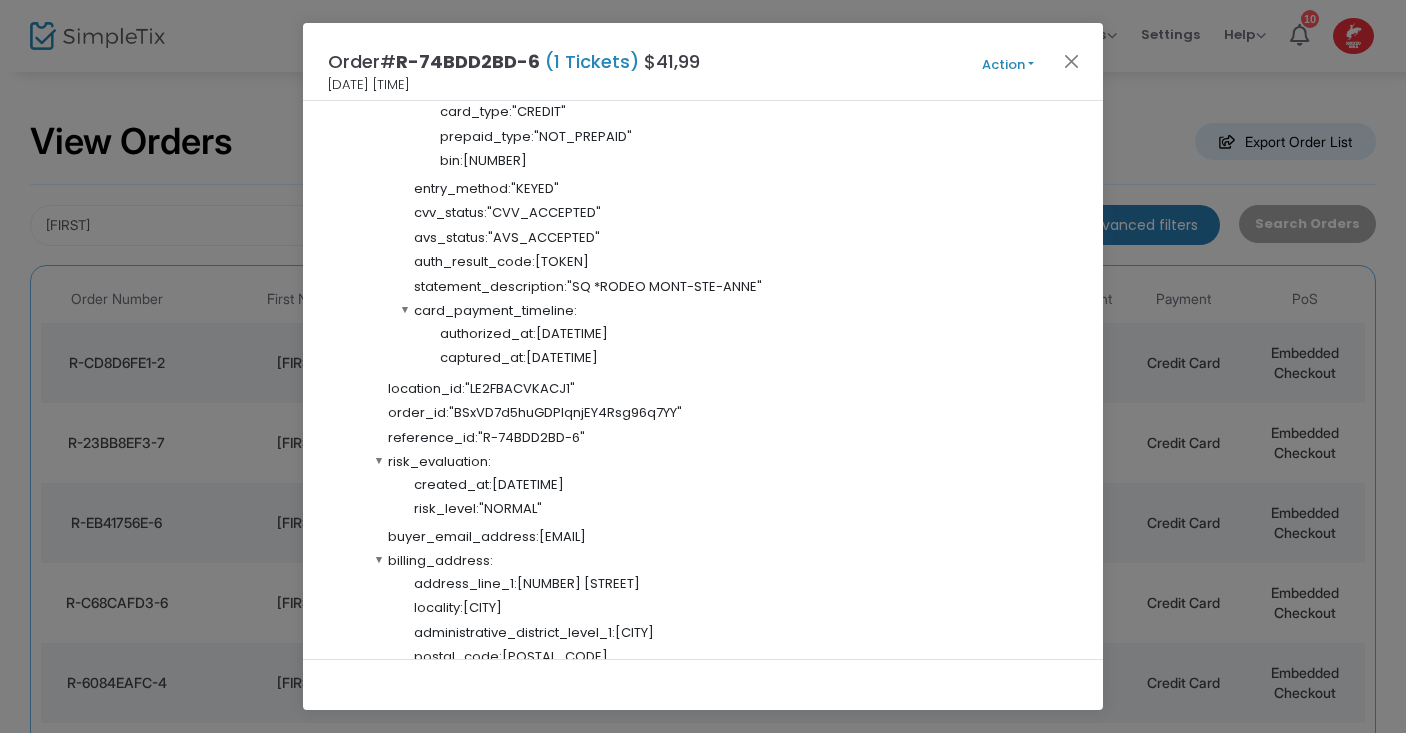 scroll, scrollTop: 1442, scrollLeft: 0, axis: vertical 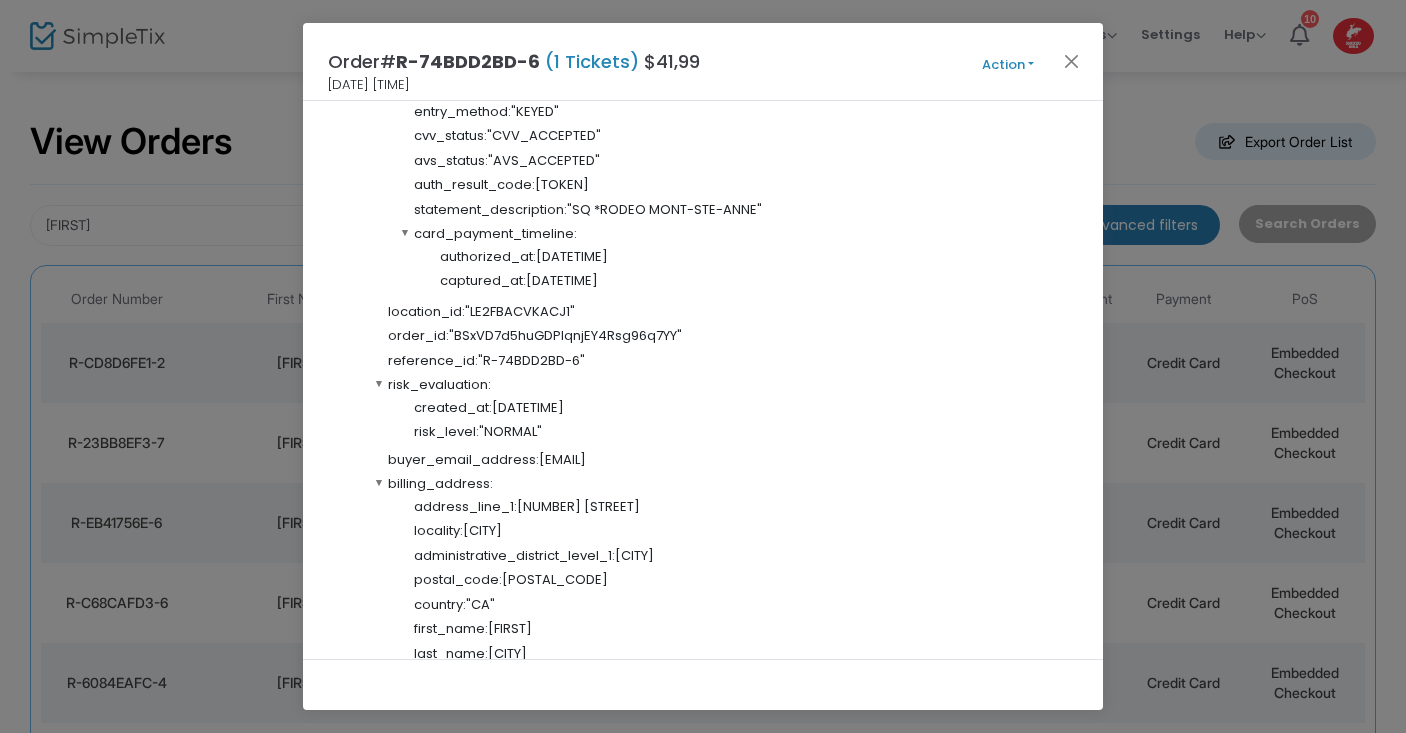 click on "Action" 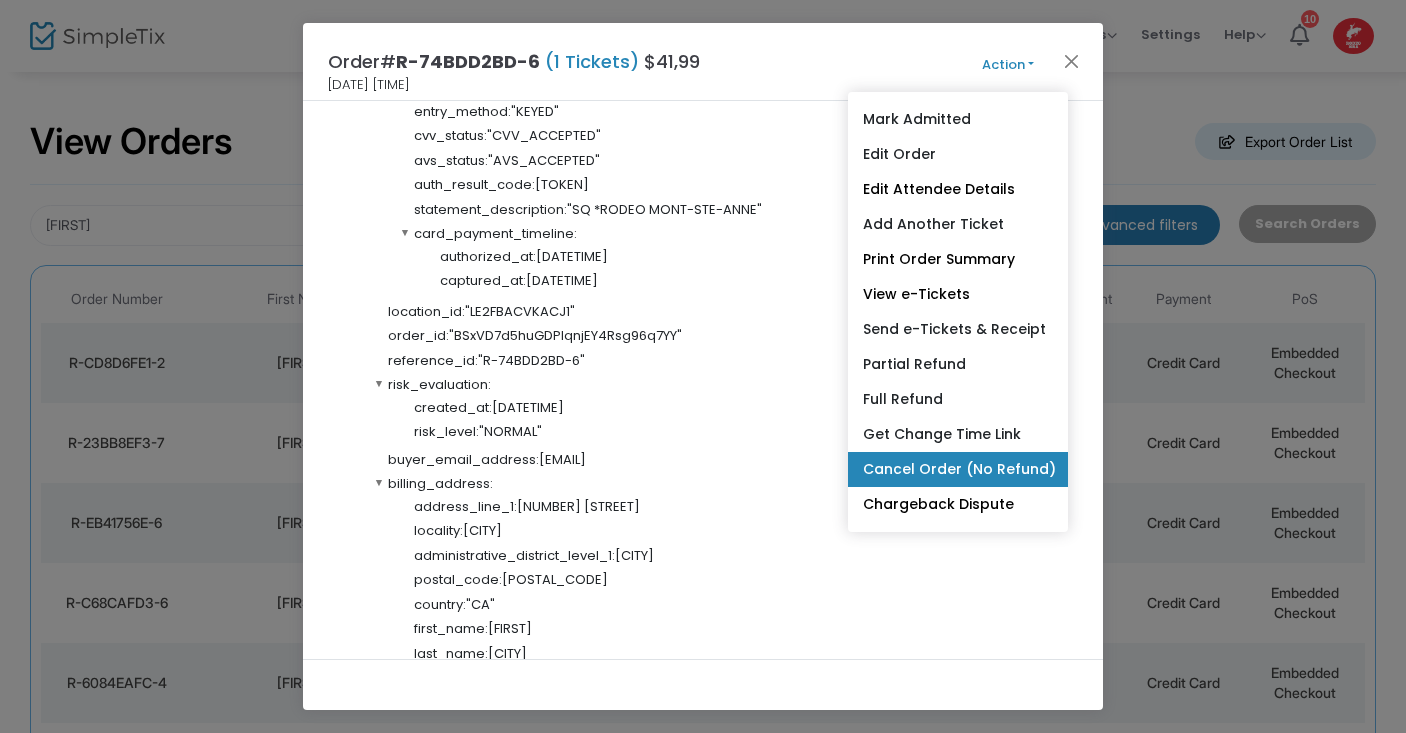 click on "Cancel Order (No Refund)" 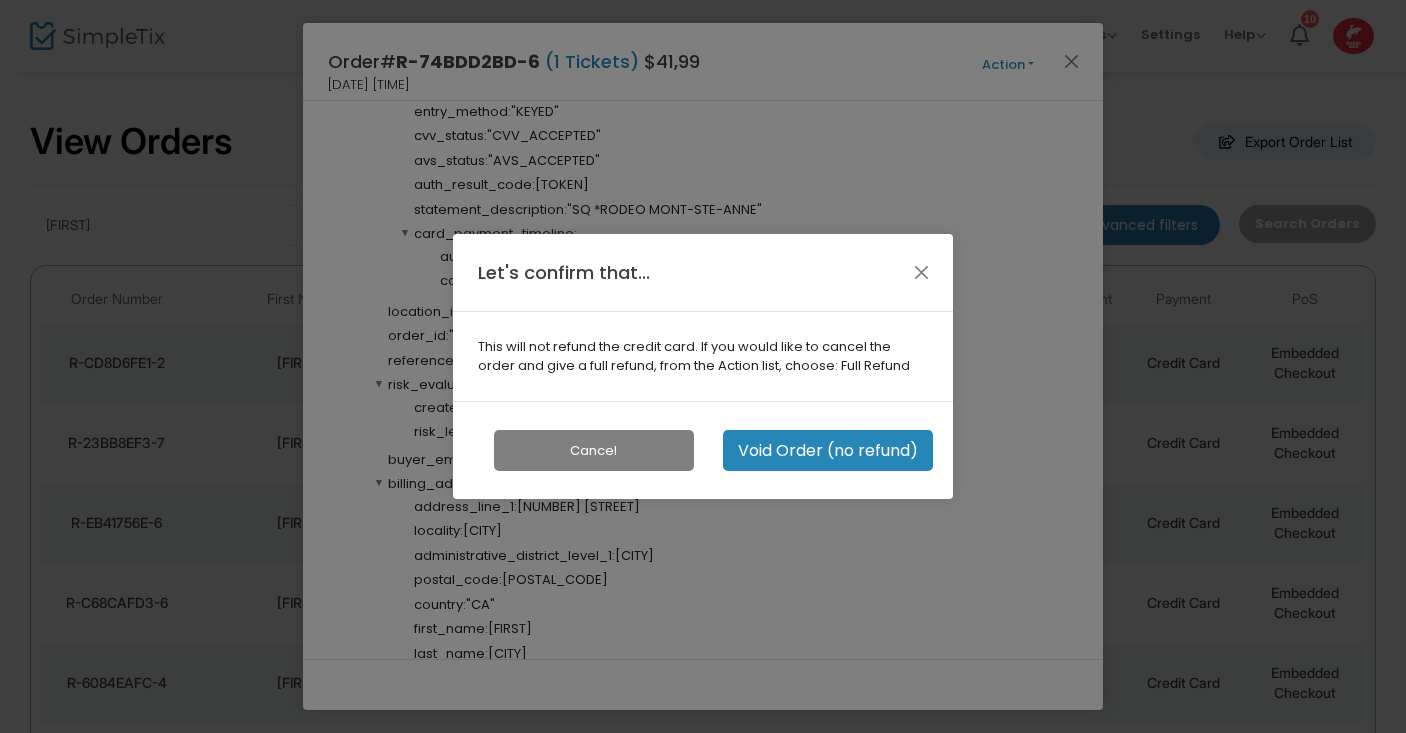 click on "Void Order (no refund)" 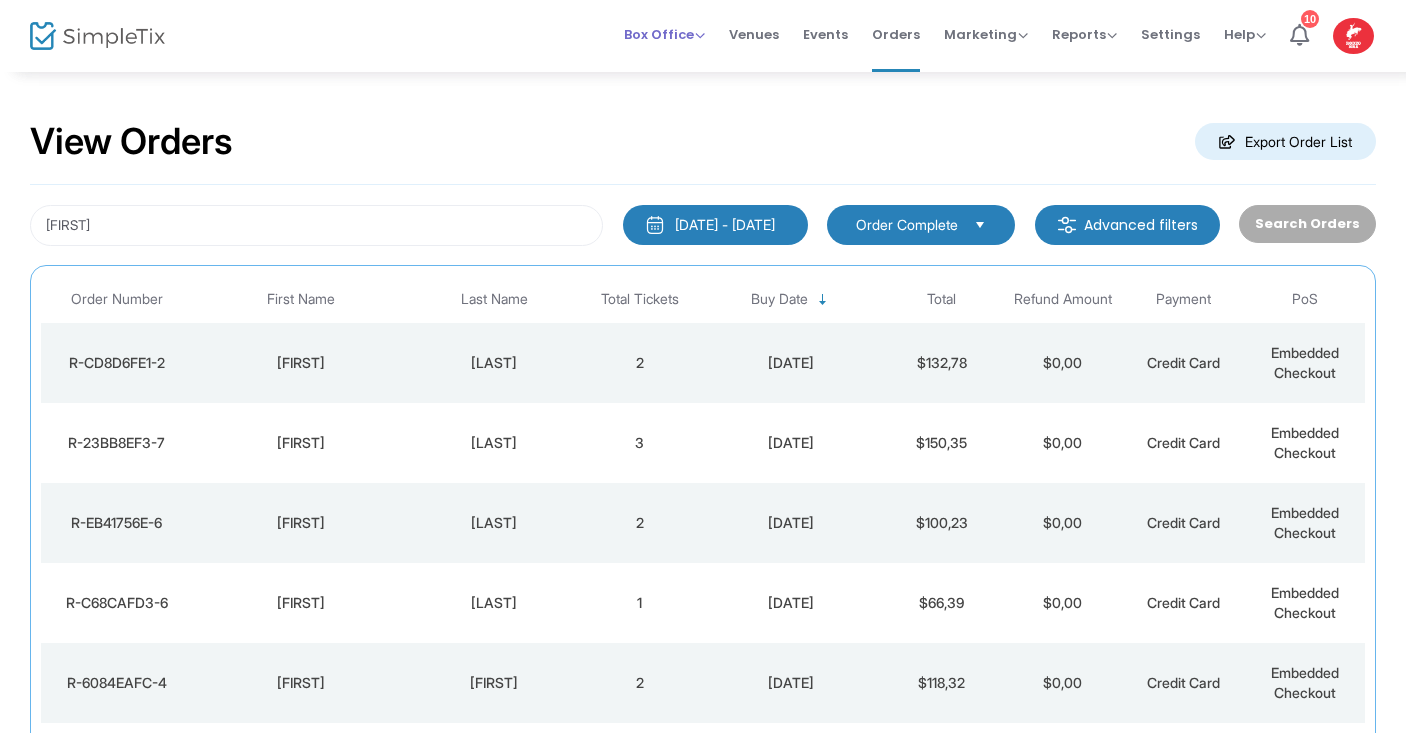 click on "Box Office" at bounding box center (664, 34) 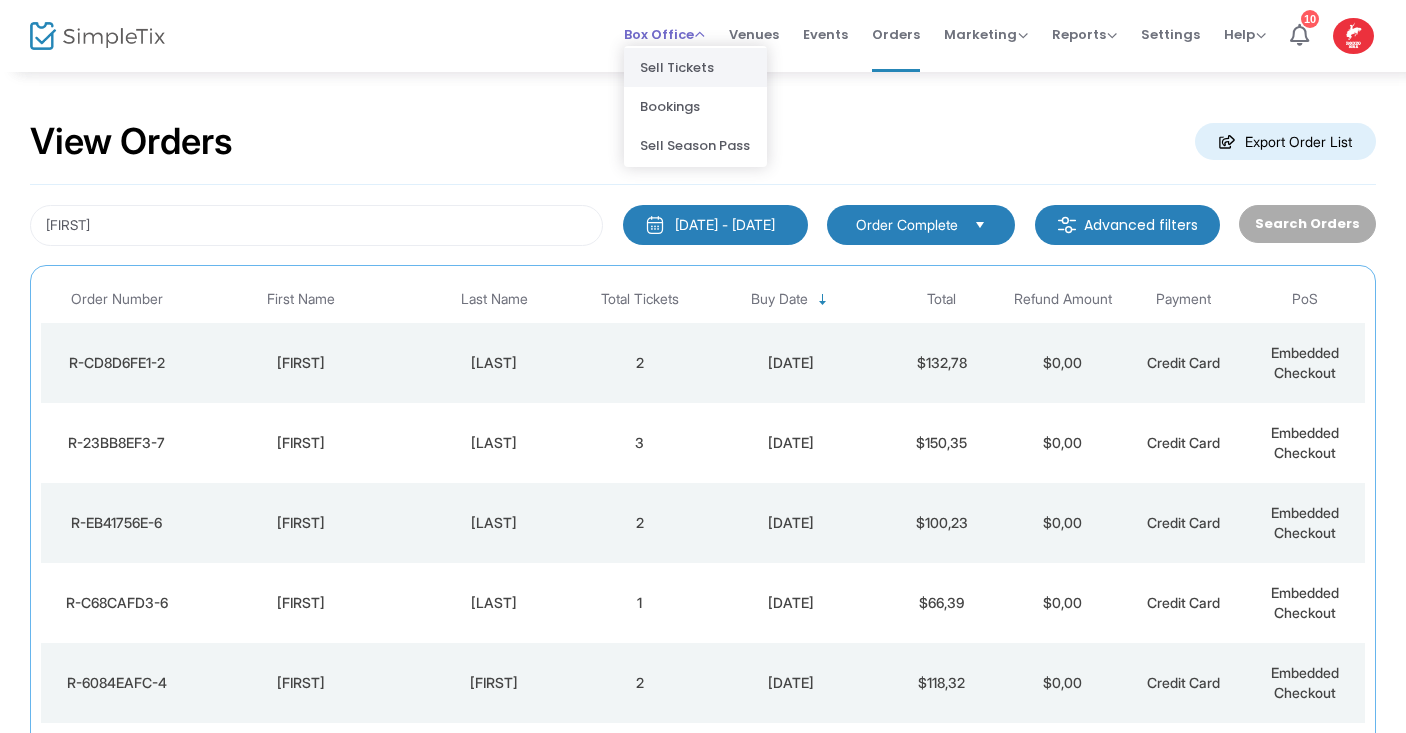 click on "Sell Tickets" at bounding box center [695, 67] 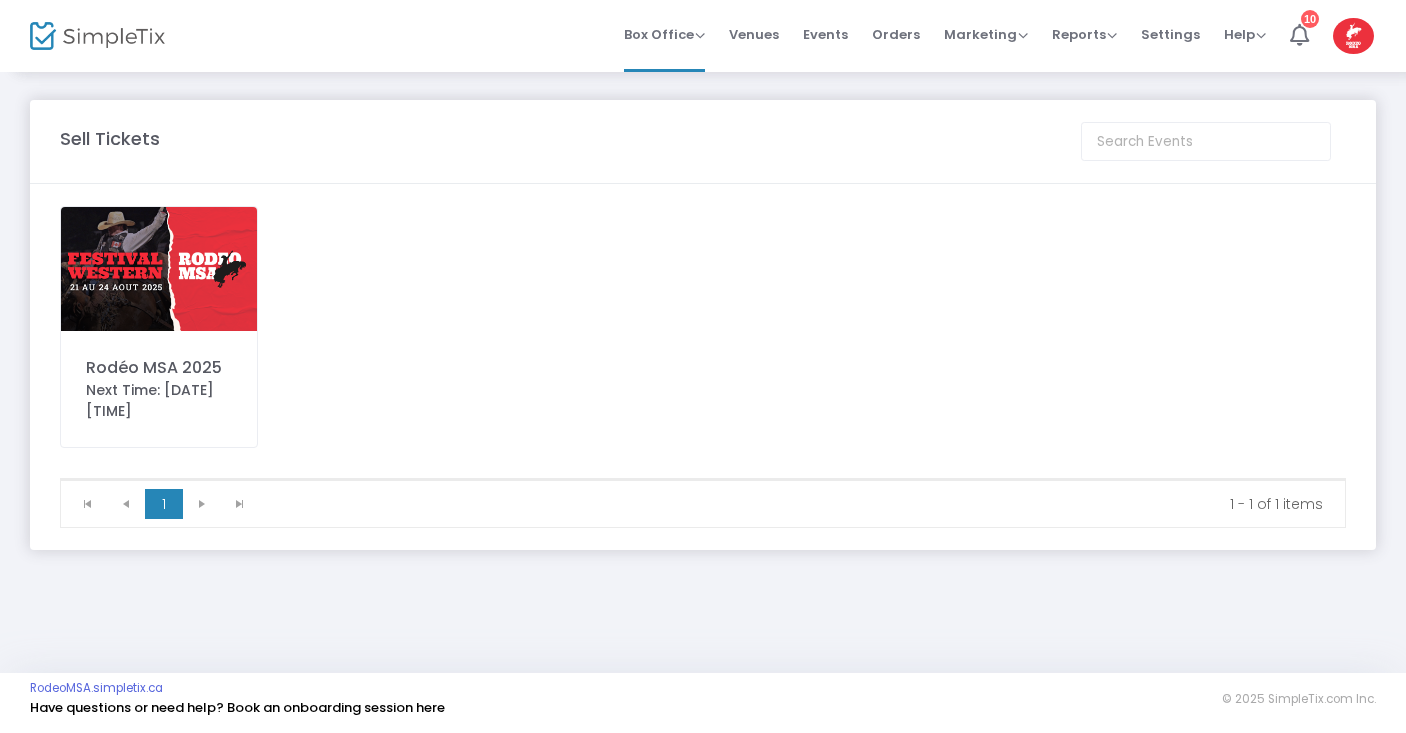 click 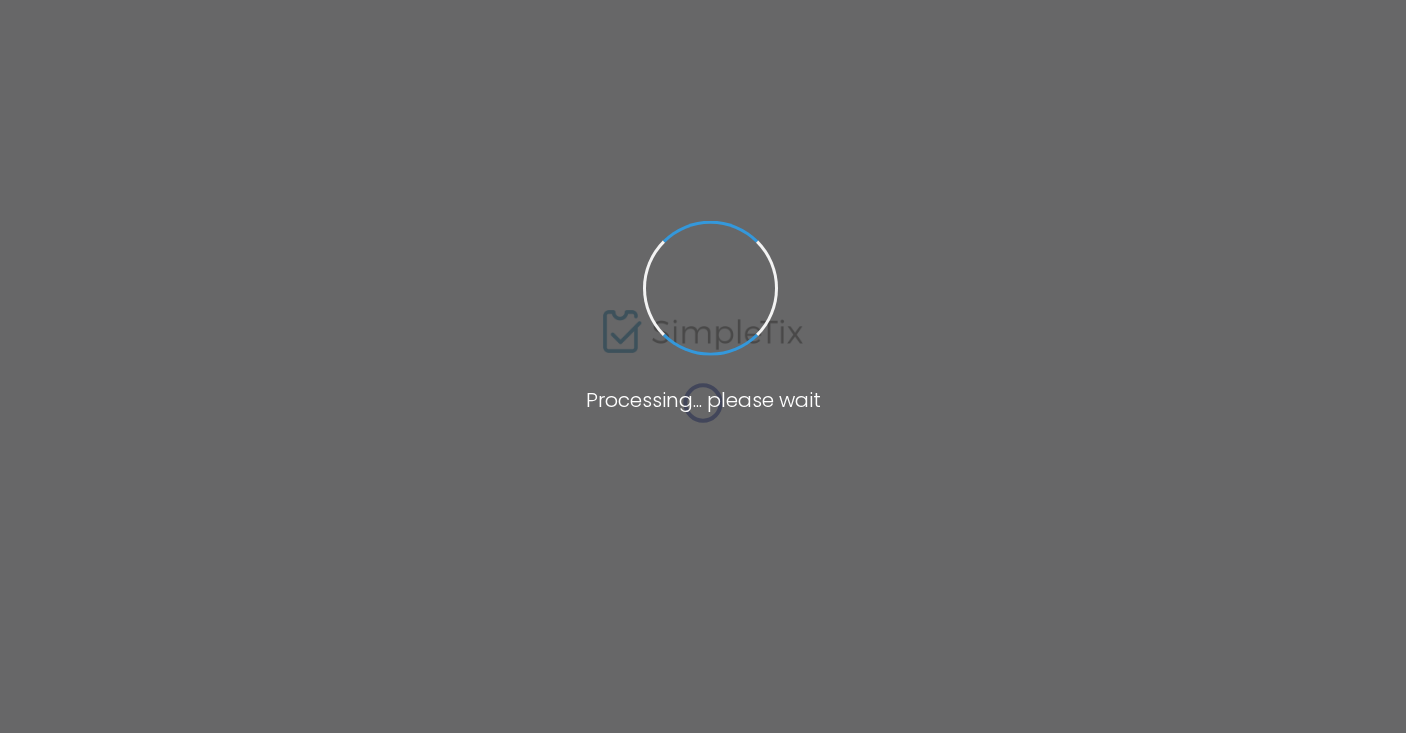 scroll, scrollTop: 0, scrollLeft: 0, axis: both 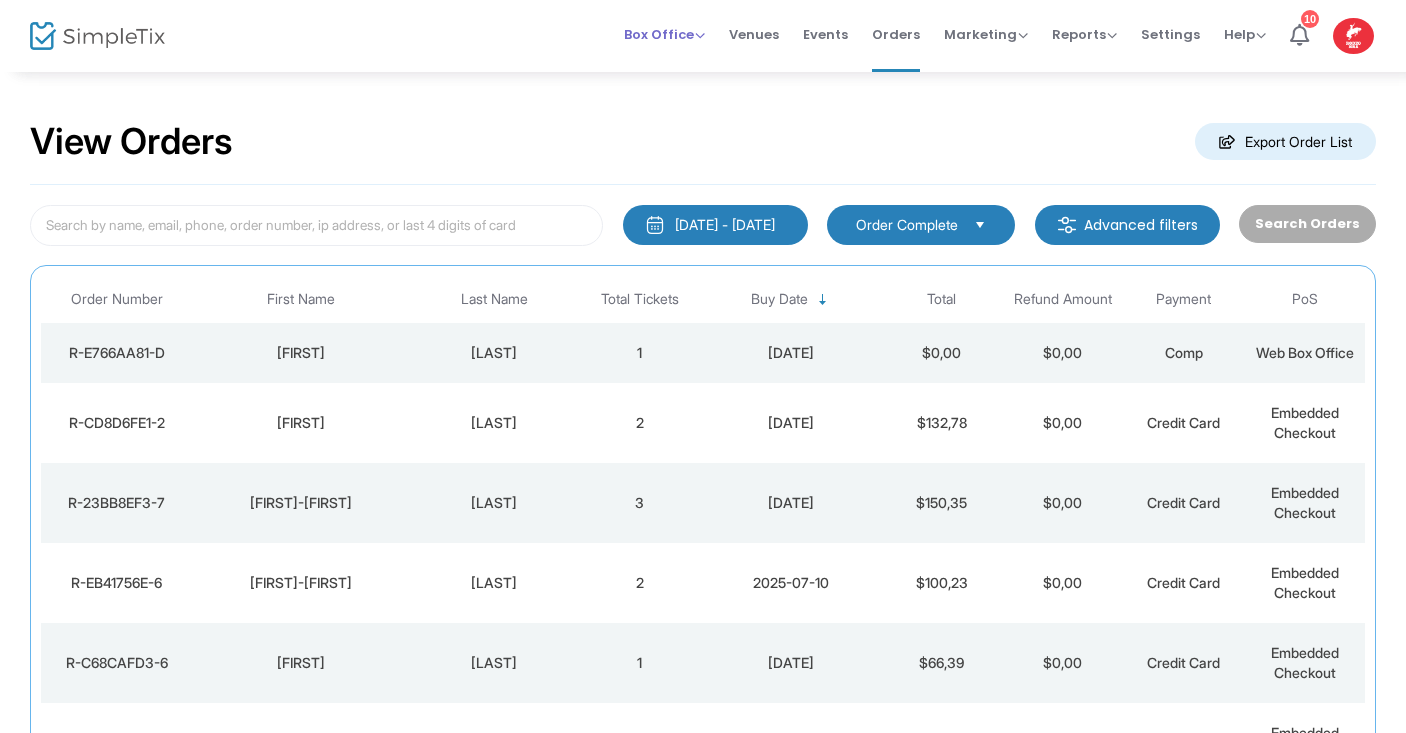 click on "Box Office" at bounding box center [664, 34] 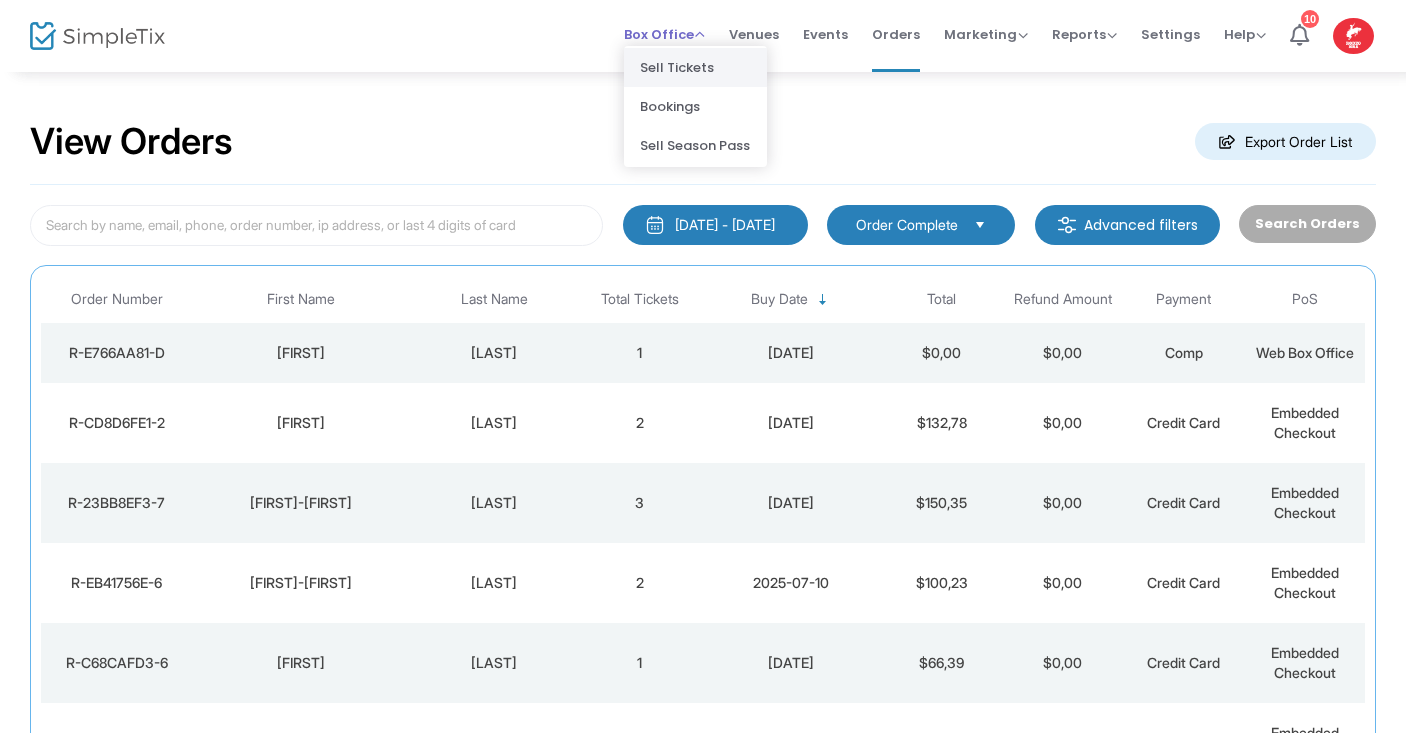click on "Sell Tickets" at bounding box center [695, 67] 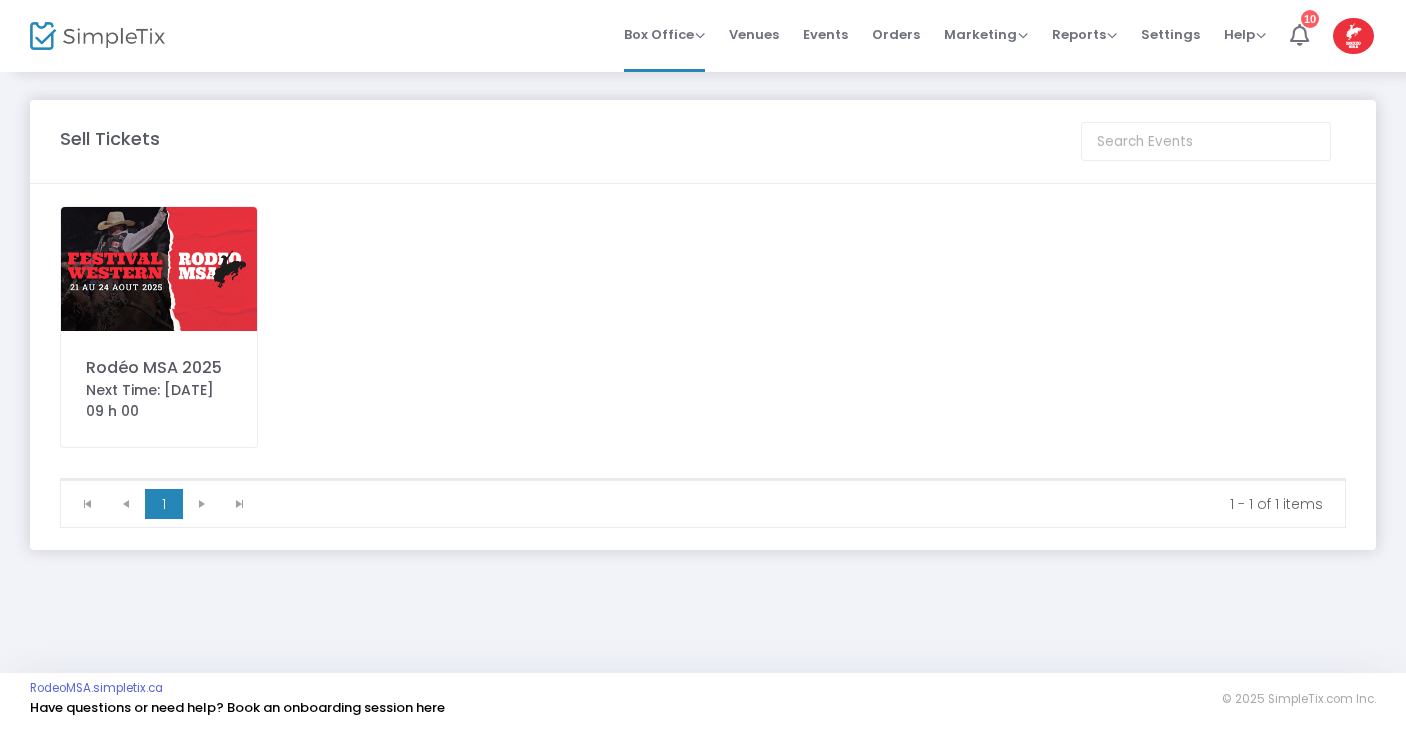 click 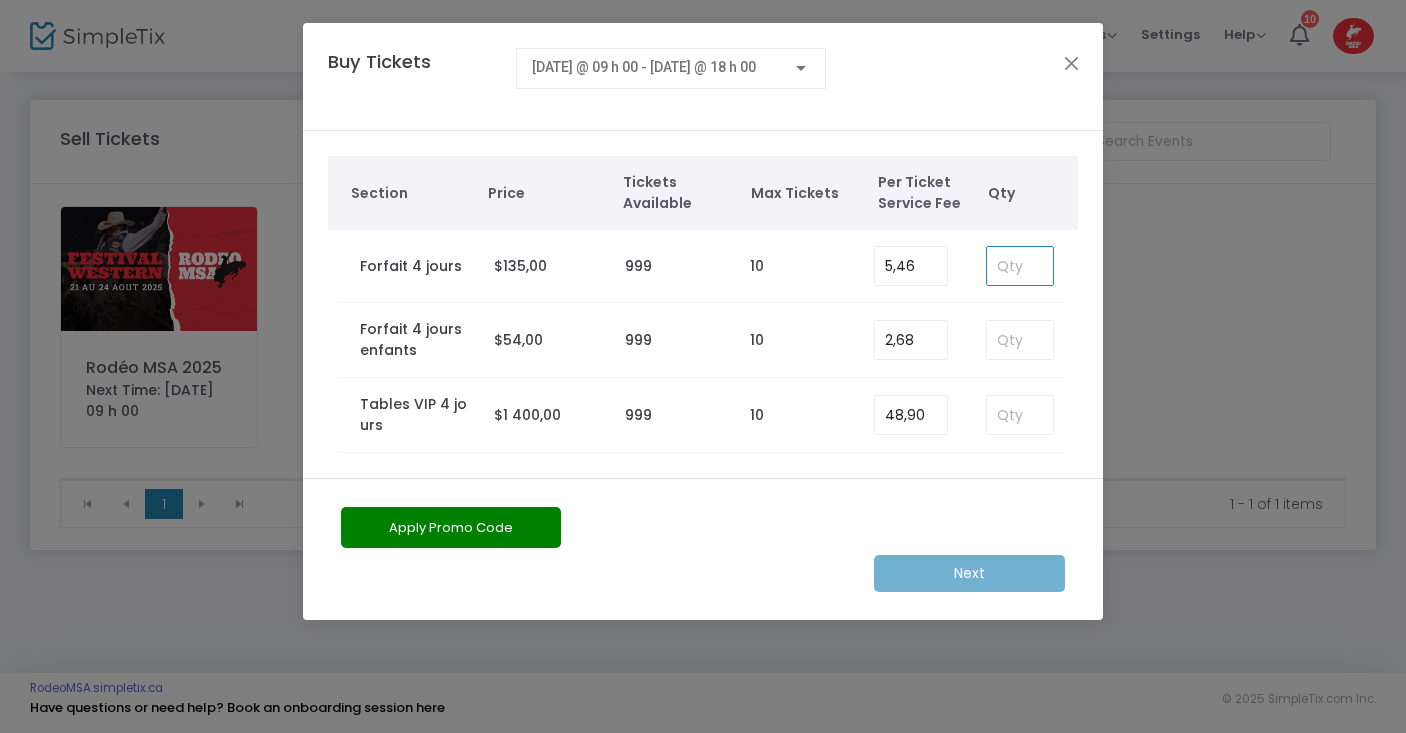 click at bounding box center (1020, 266) 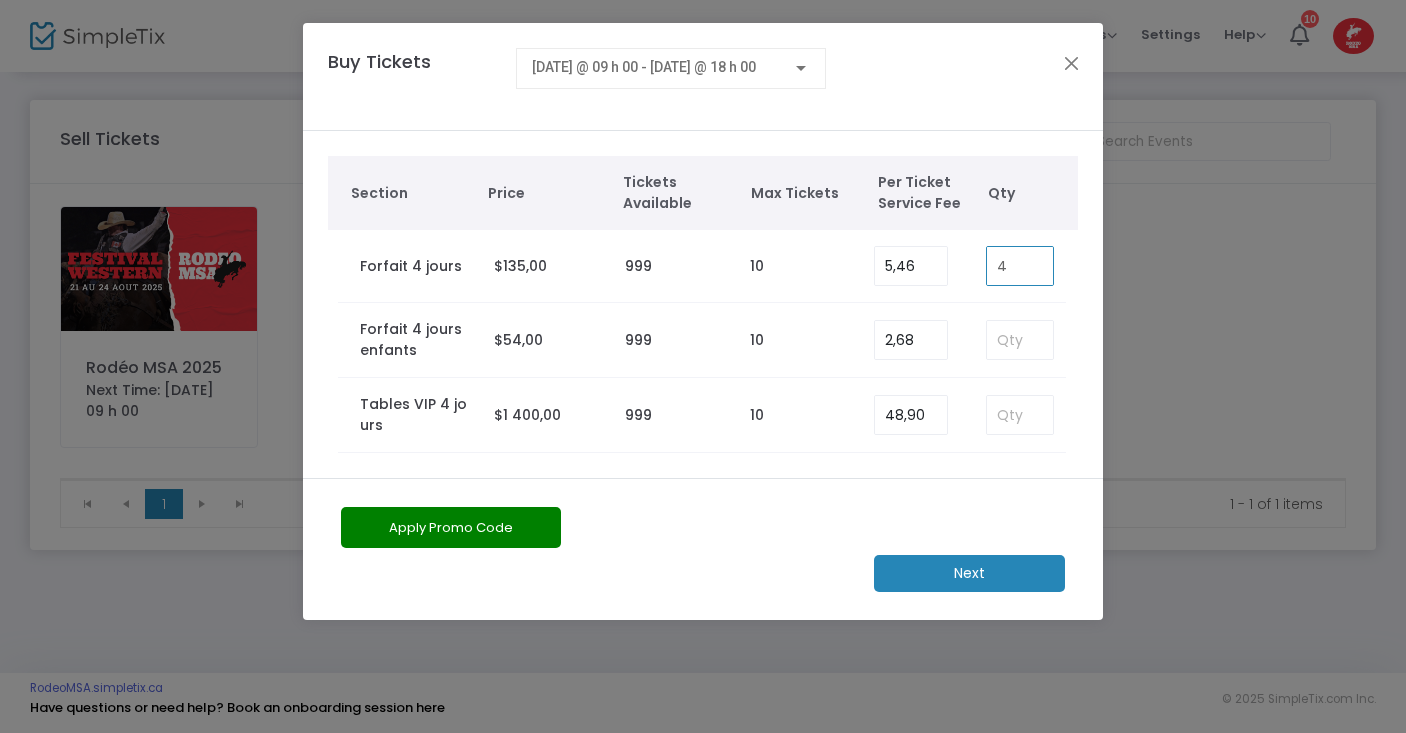 type on "4" 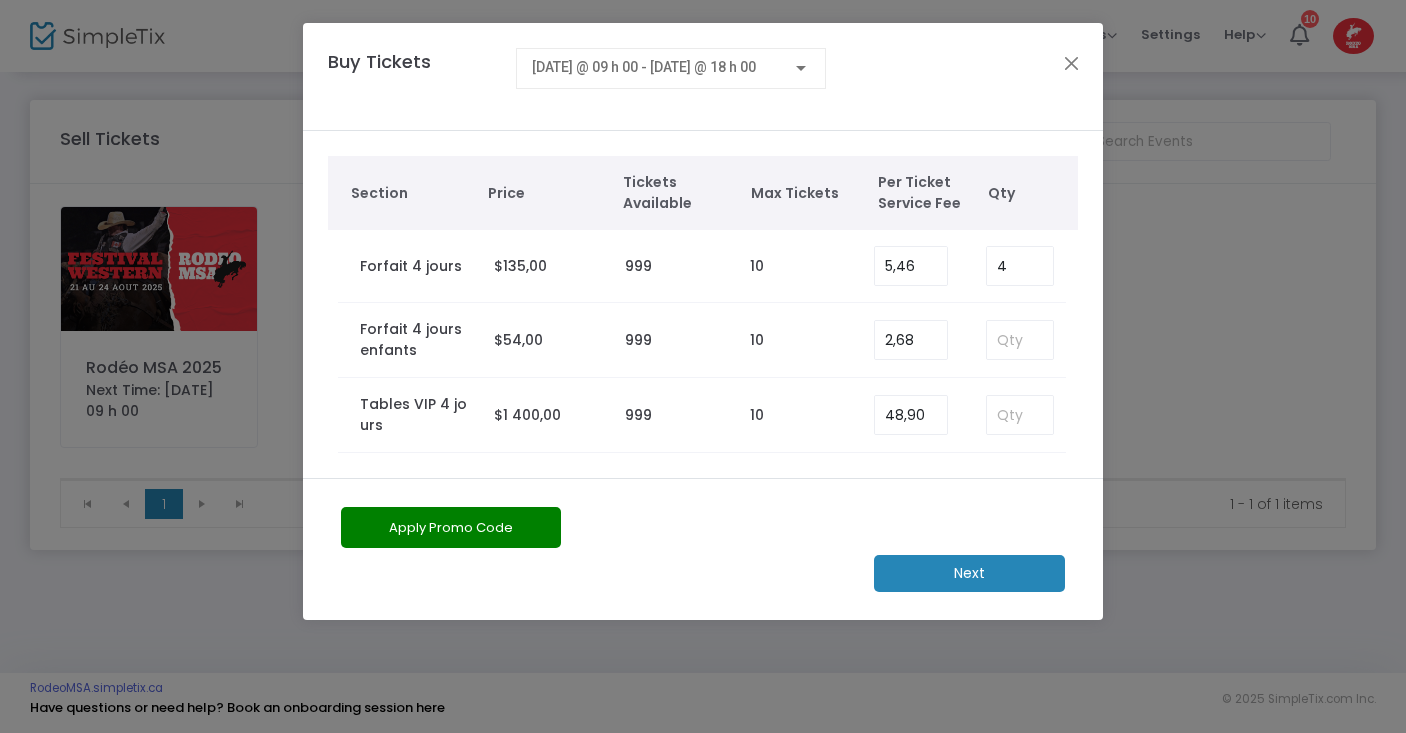 click on "Apply Promo Code" 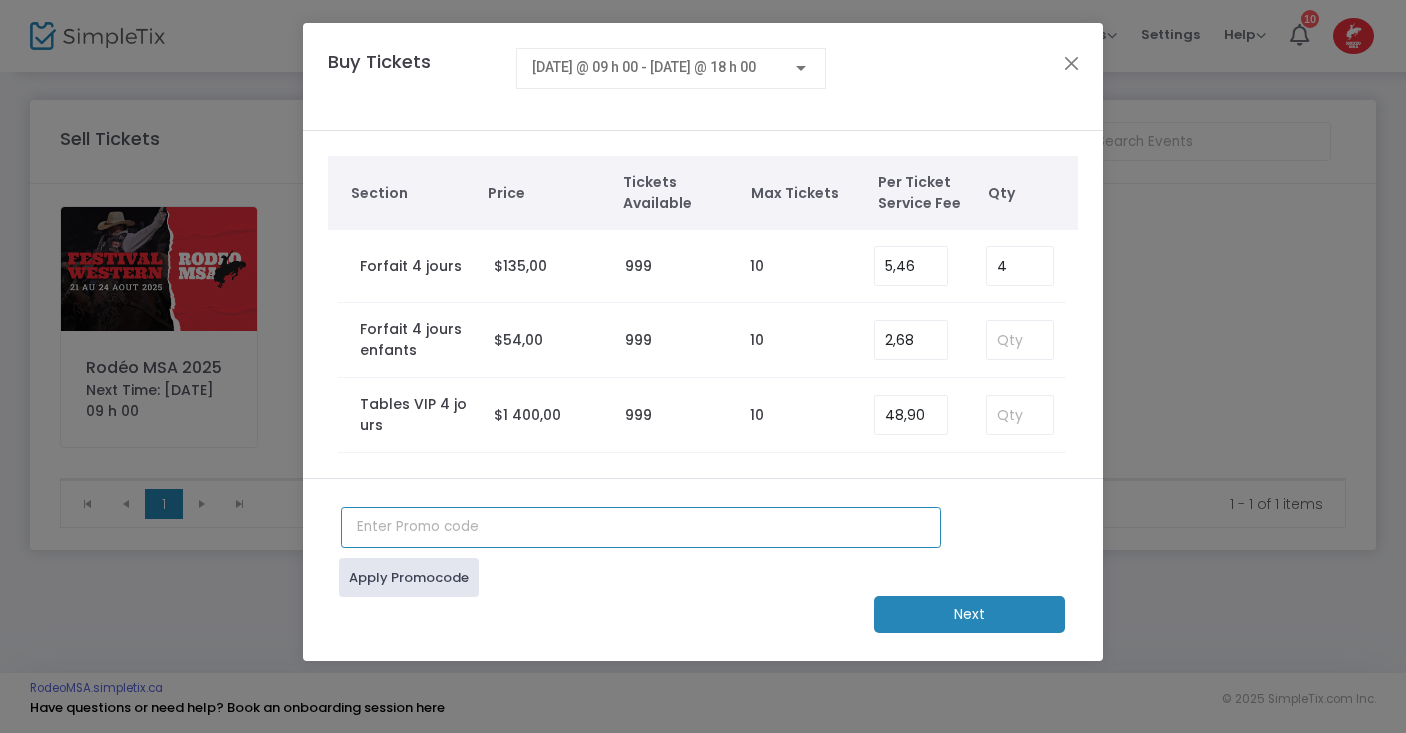 click at bounding box center [641, 527] 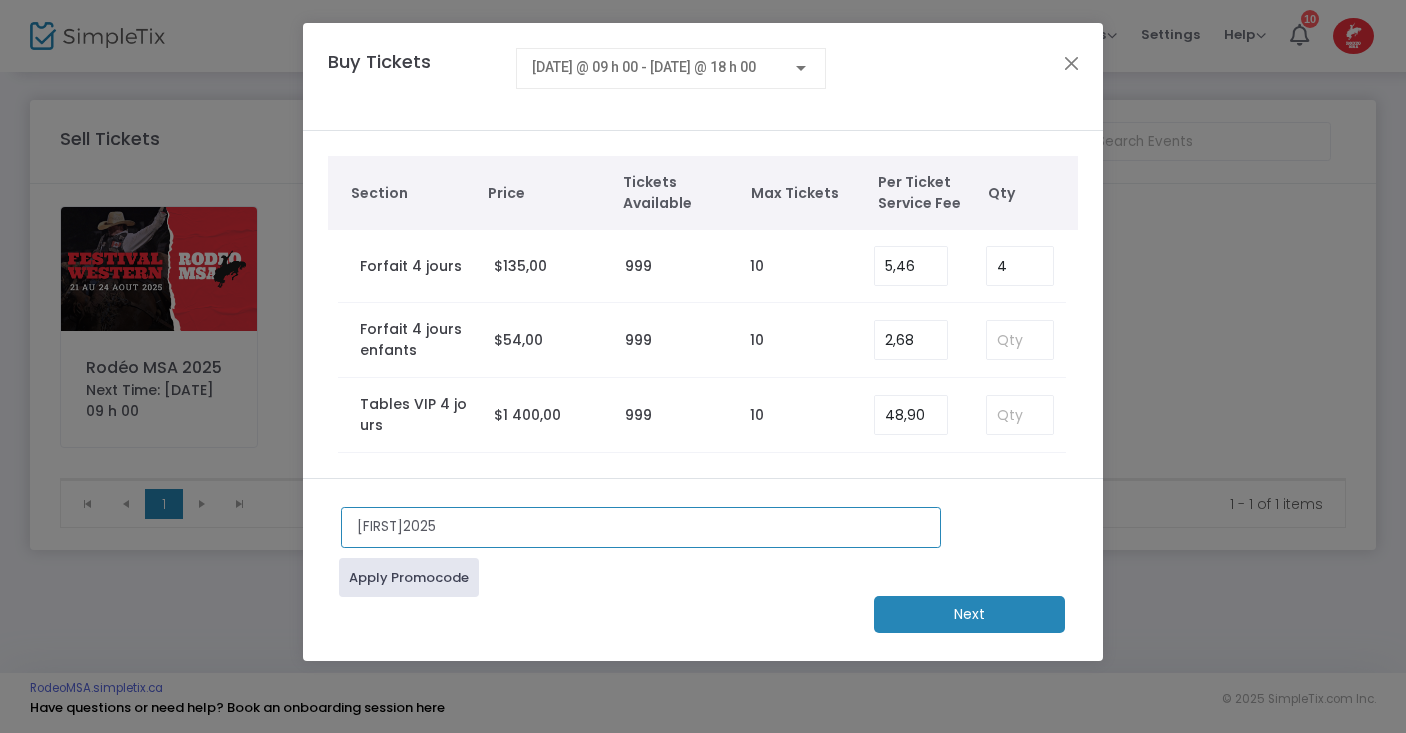 click on "sophie 2025" at bounding box center (641, 527) 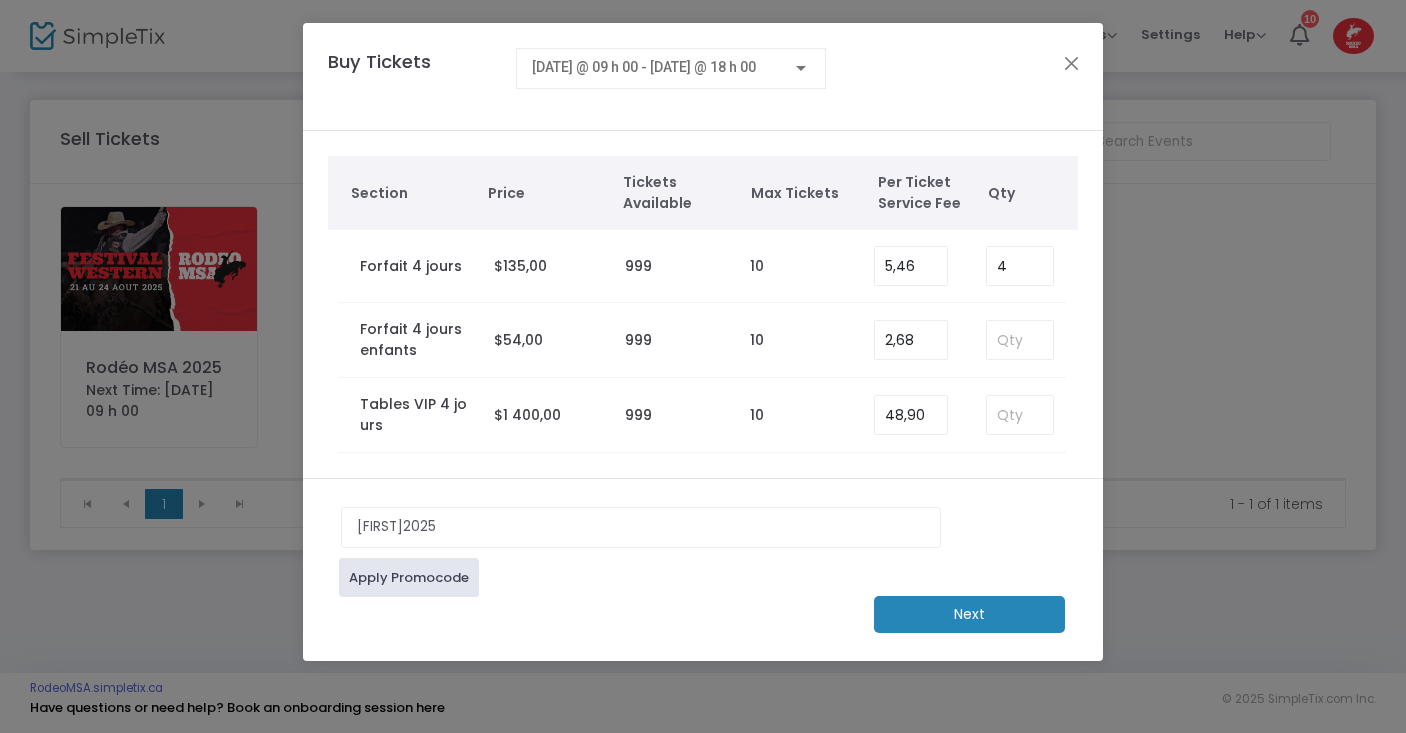 click on "Next" 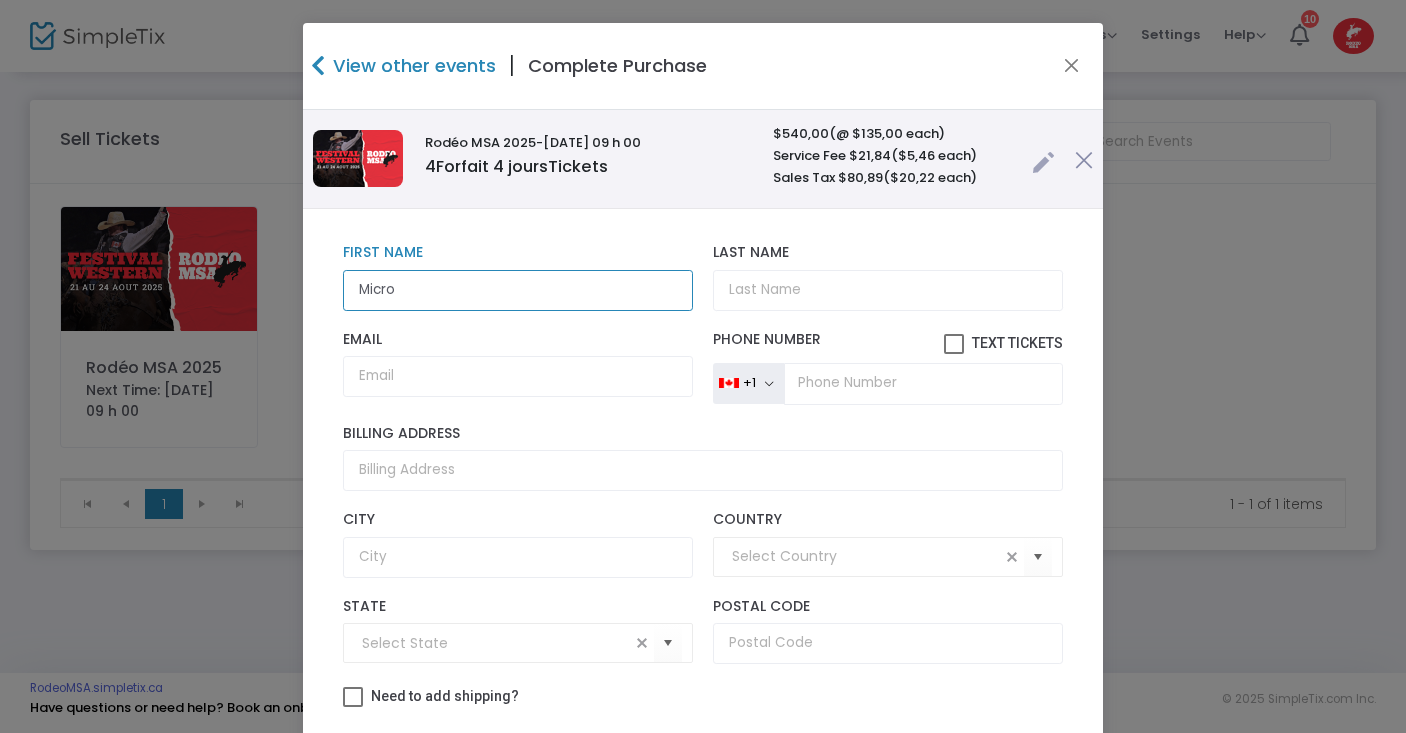 click on "Micro" at bounding box center (518, 290) 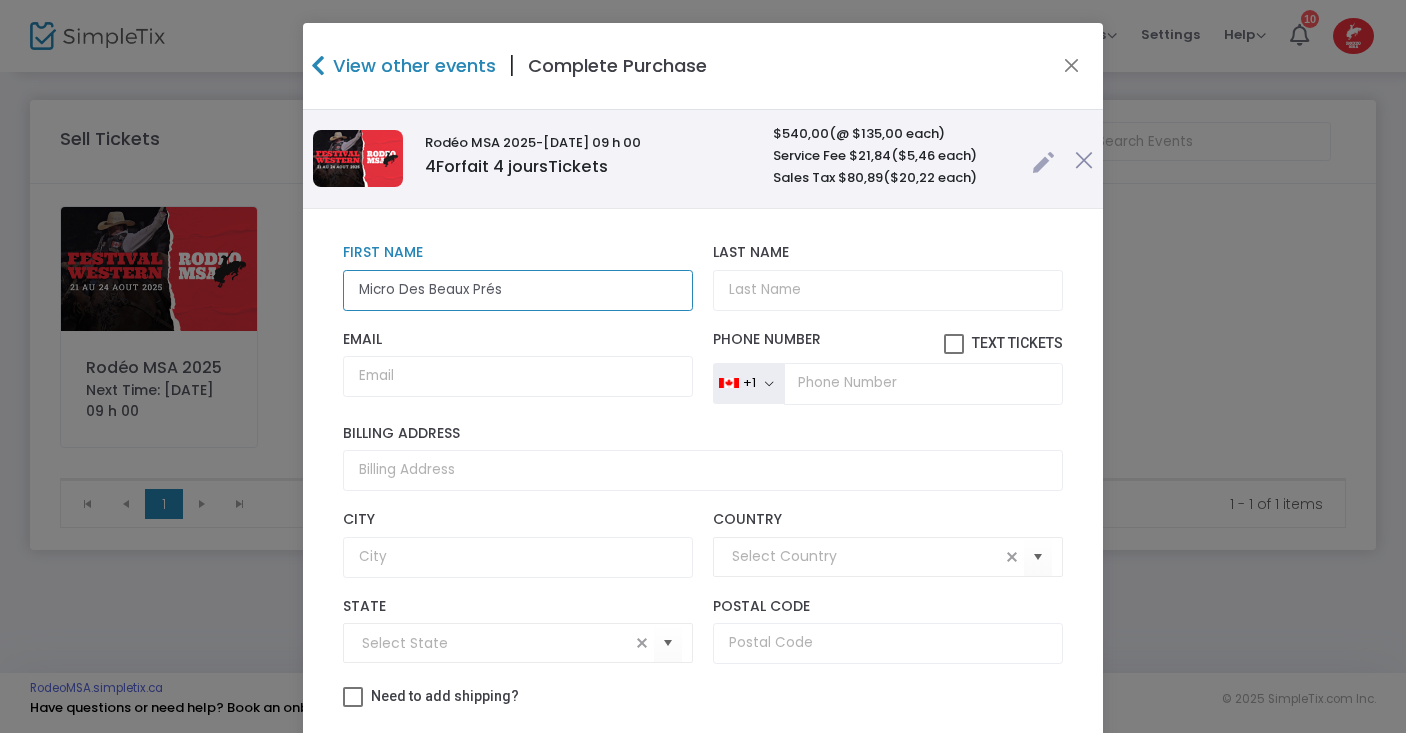 type on "Micro Des Beaux Prés" 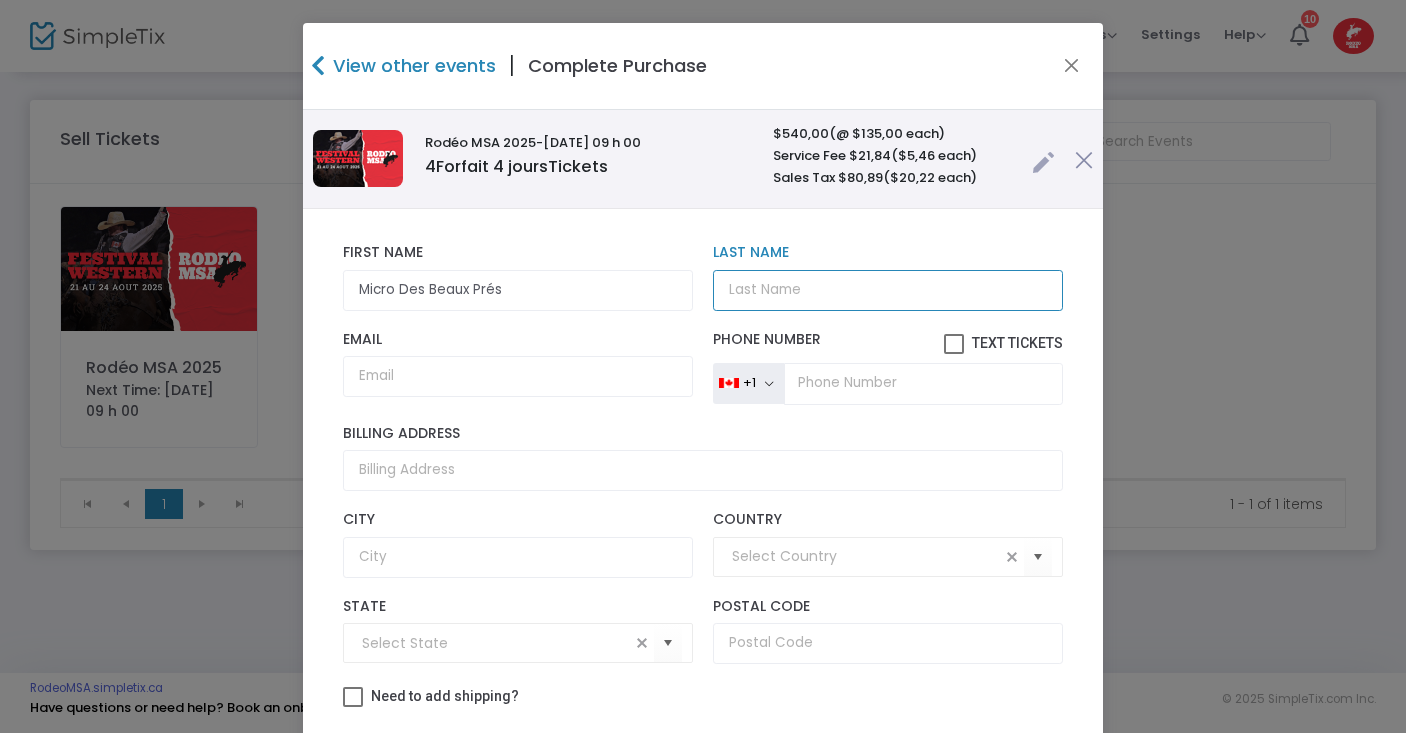 click on "Last Name" at bounding box center [888, 290] 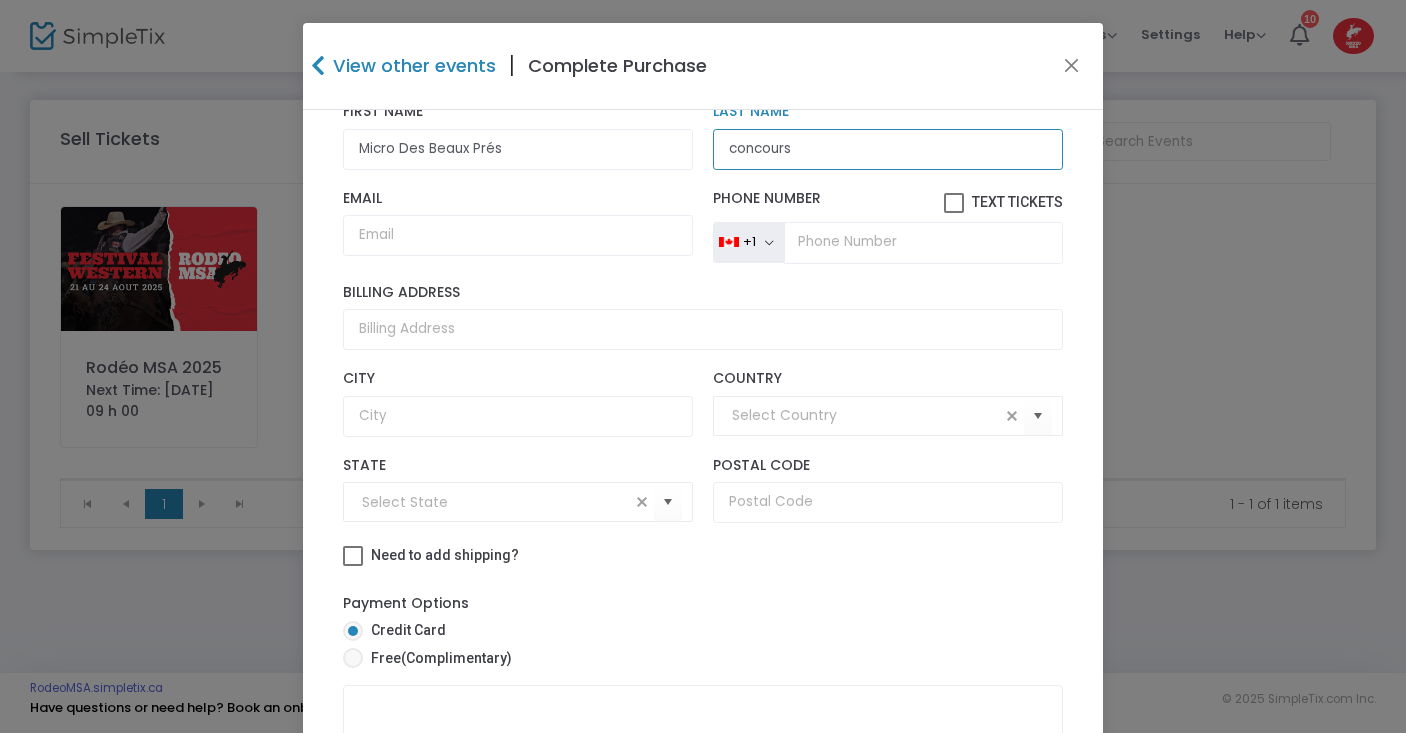 scroll, scrollTop: 159, scrollLeft: 0, axis: vertical 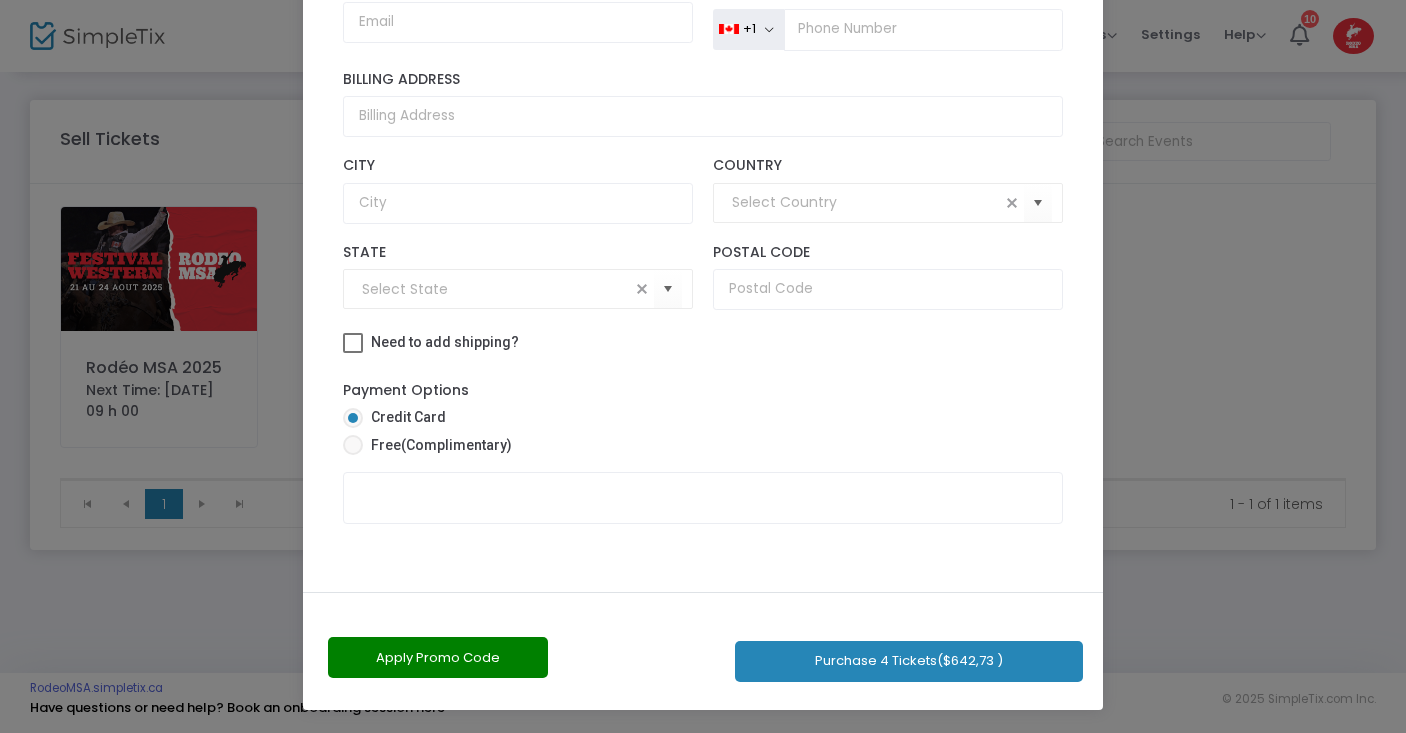 type on "concours" 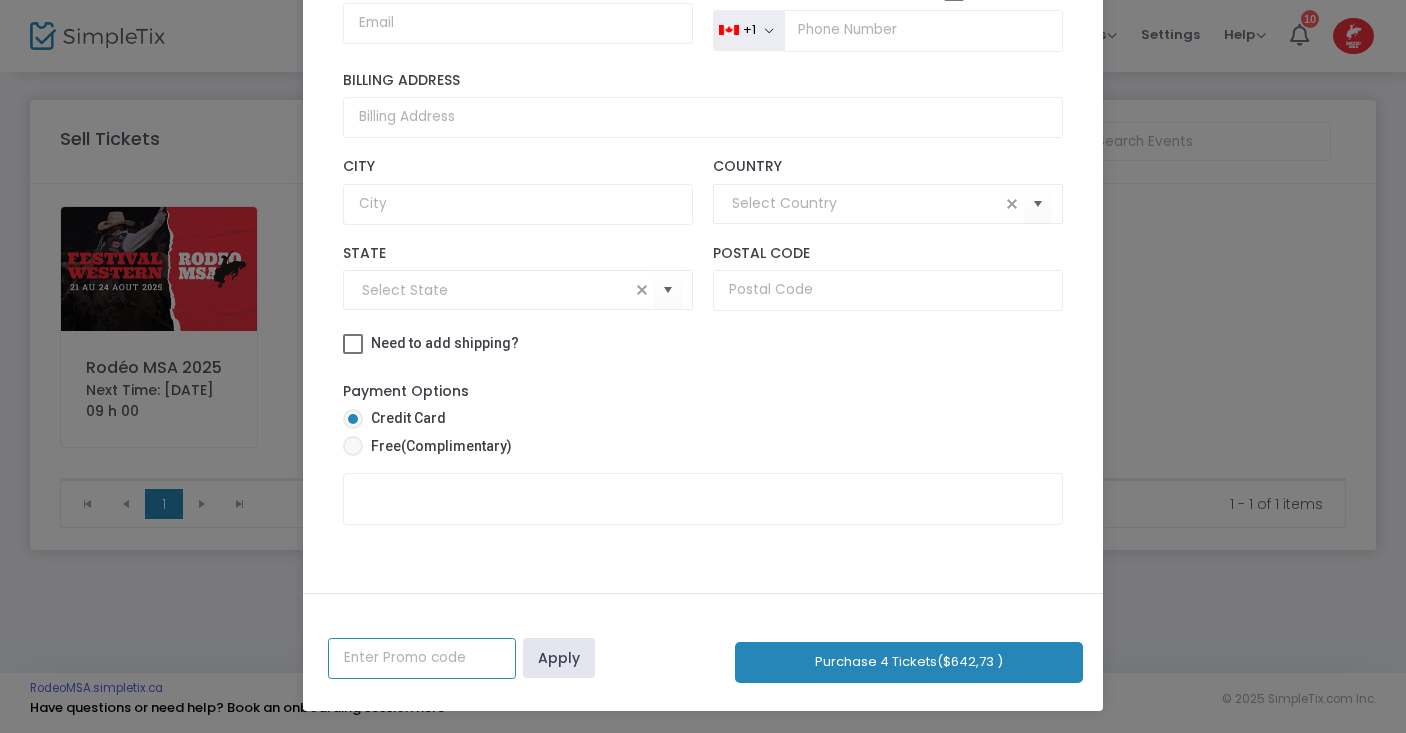 click 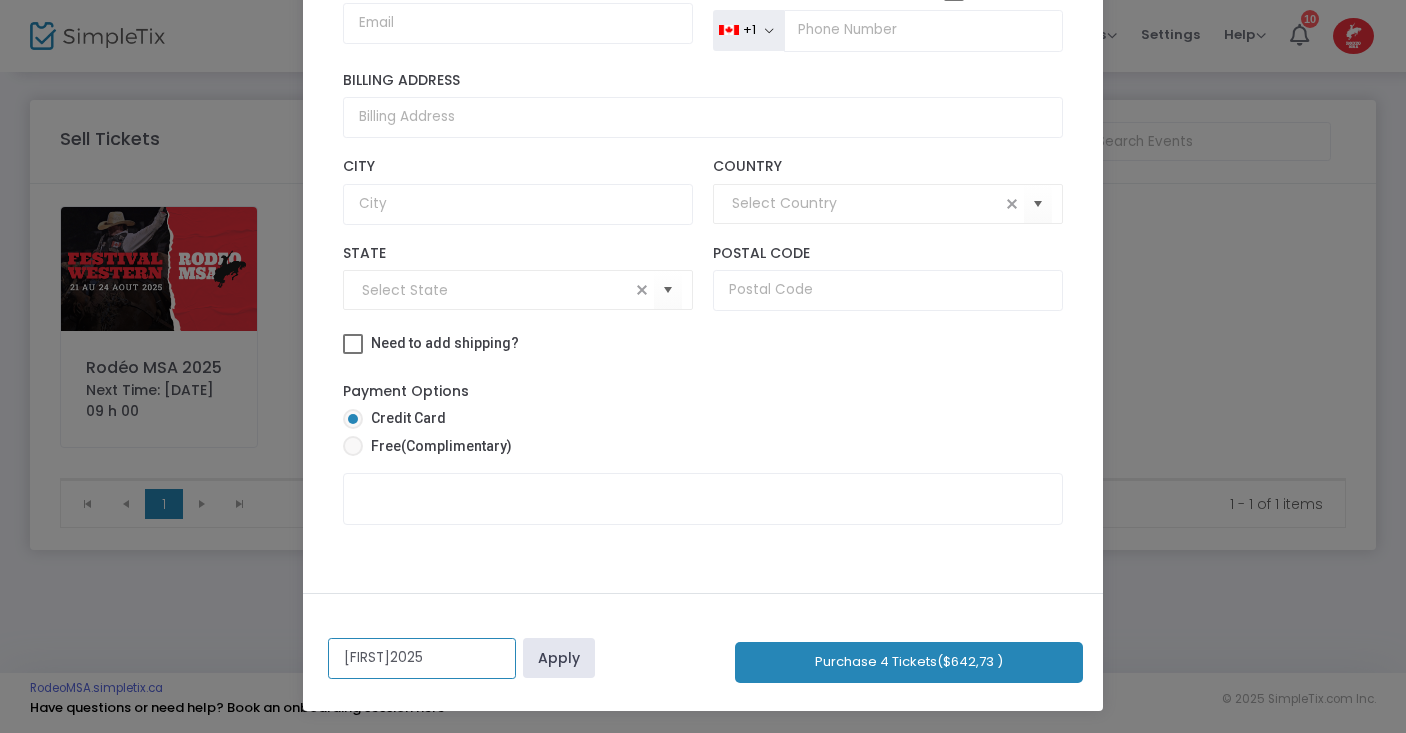 type on "sophie2025" 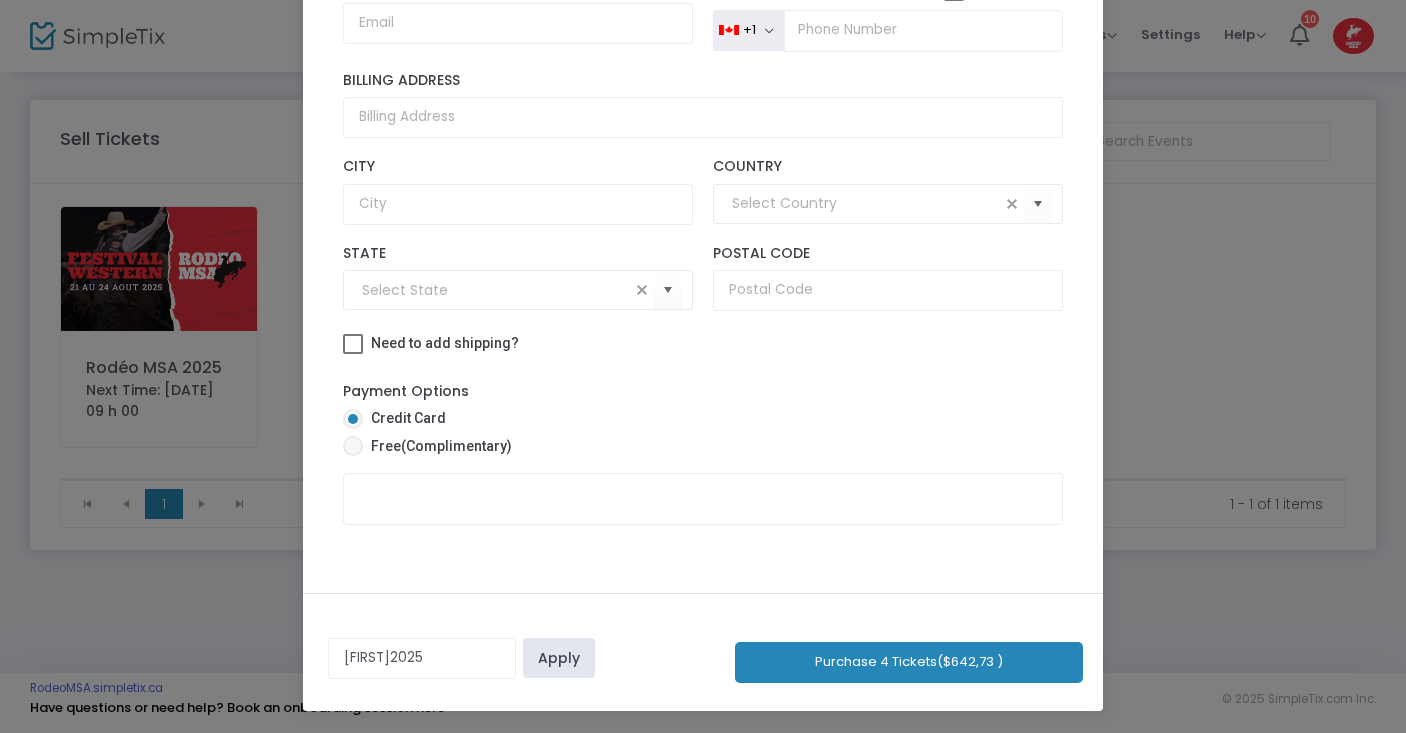 click on "Apply" 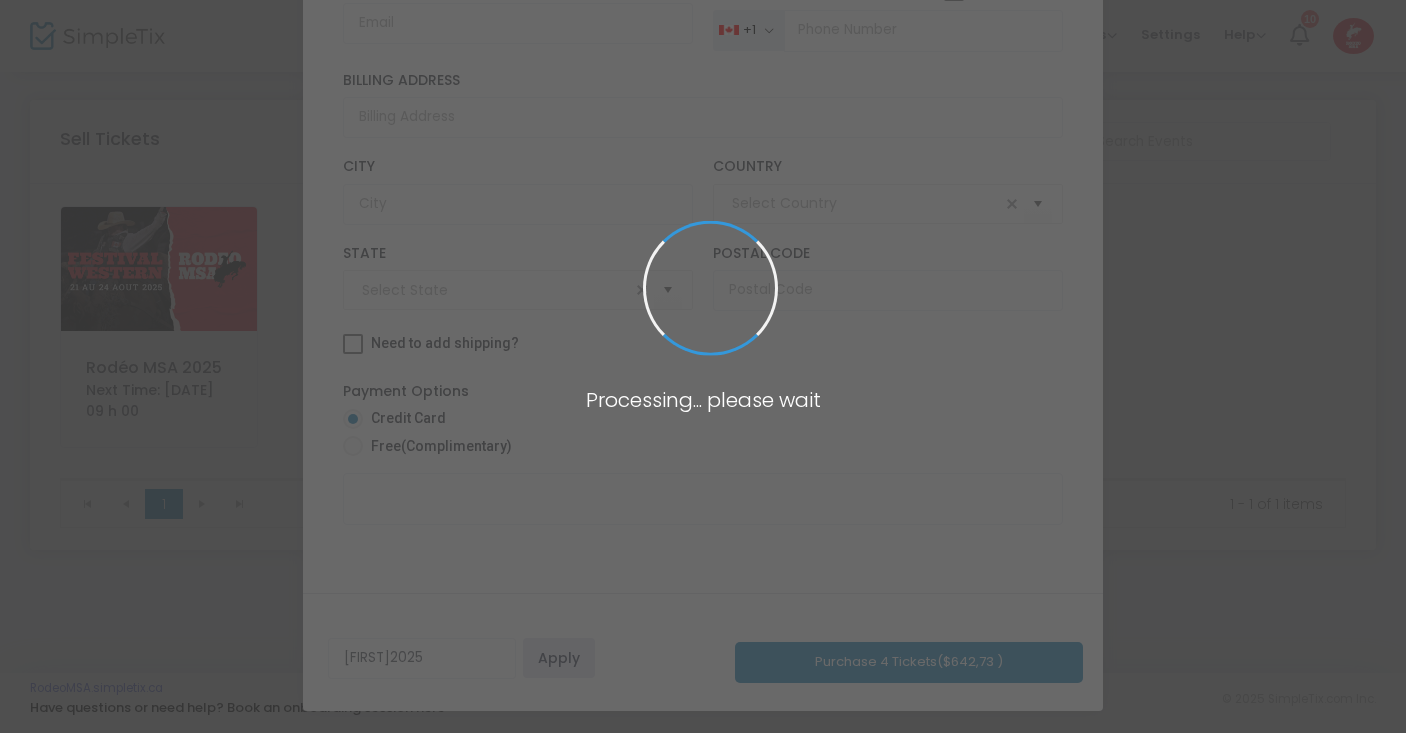 scroll, scrollTop: 29, scrollLeft: 0, axis: vertical 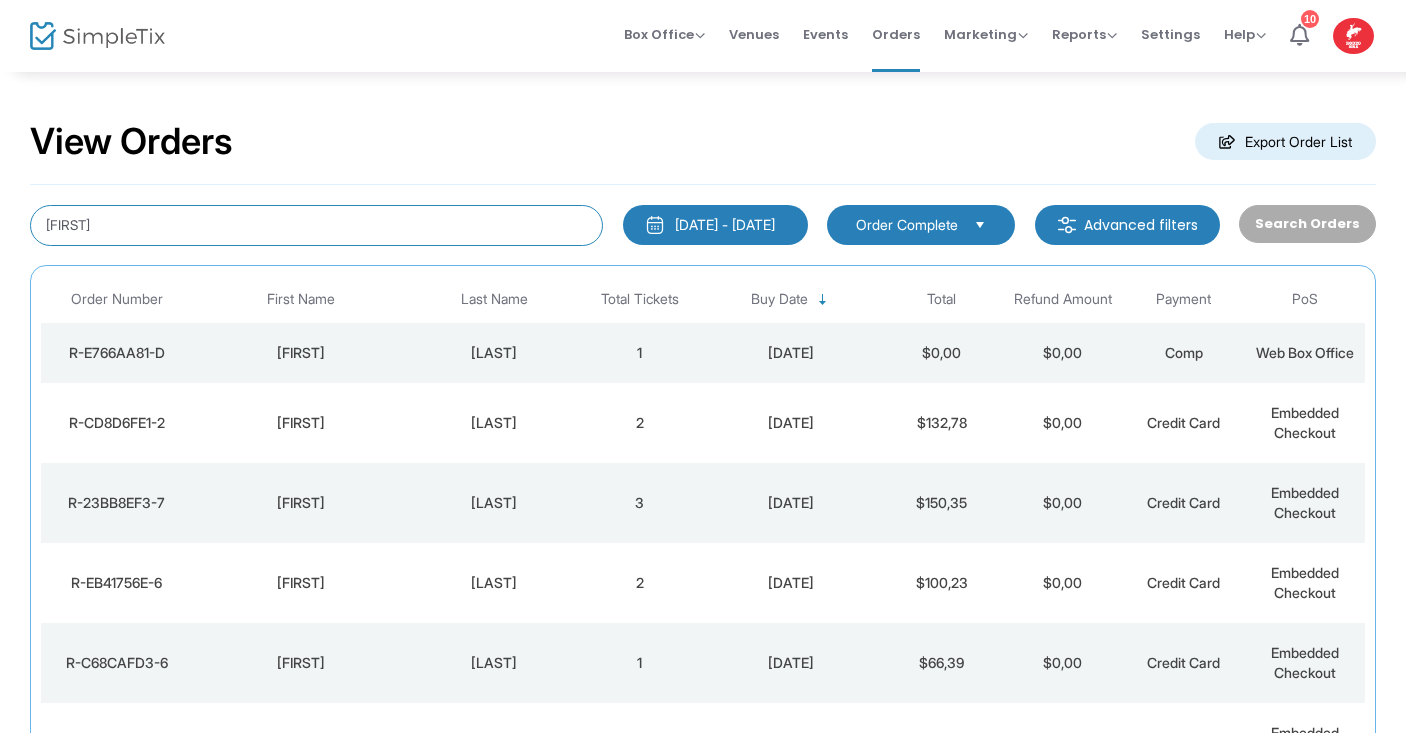 click on "[FIRST]" 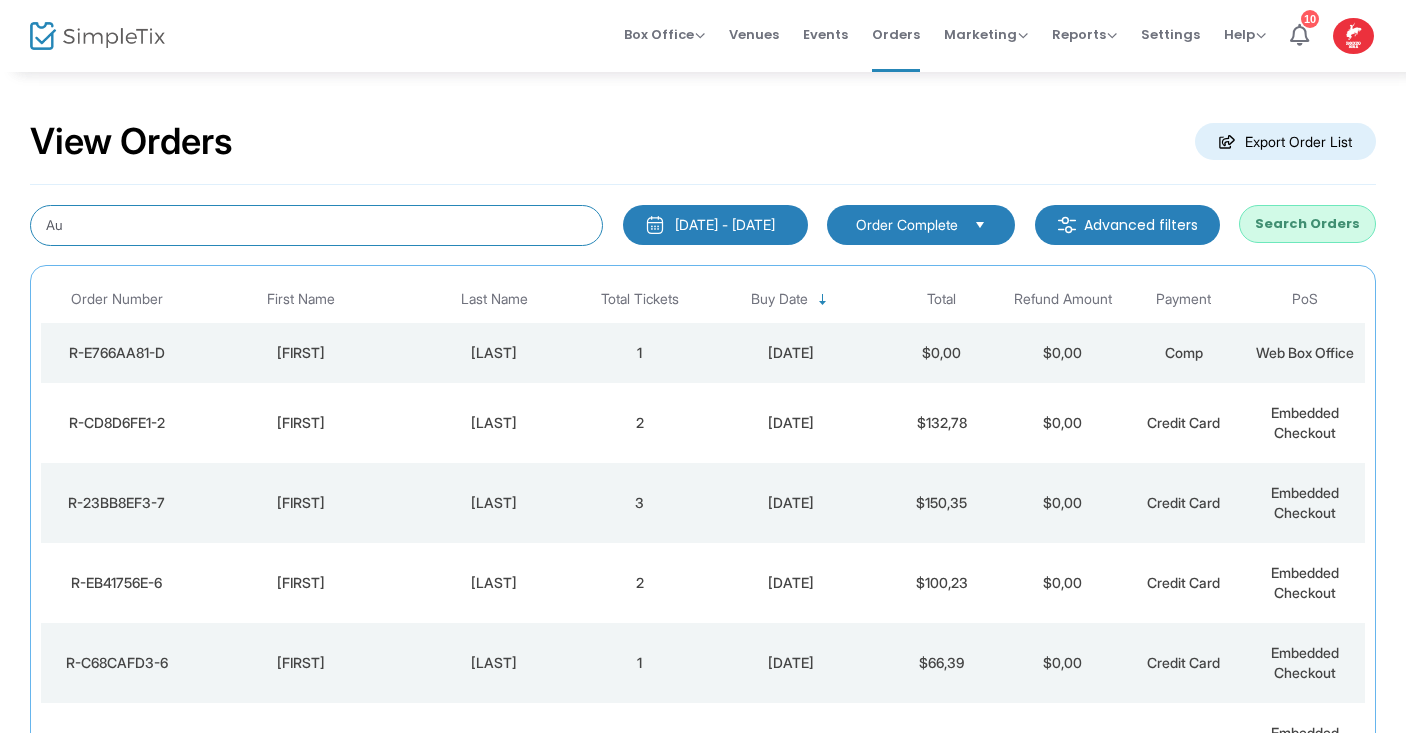 type on "A" 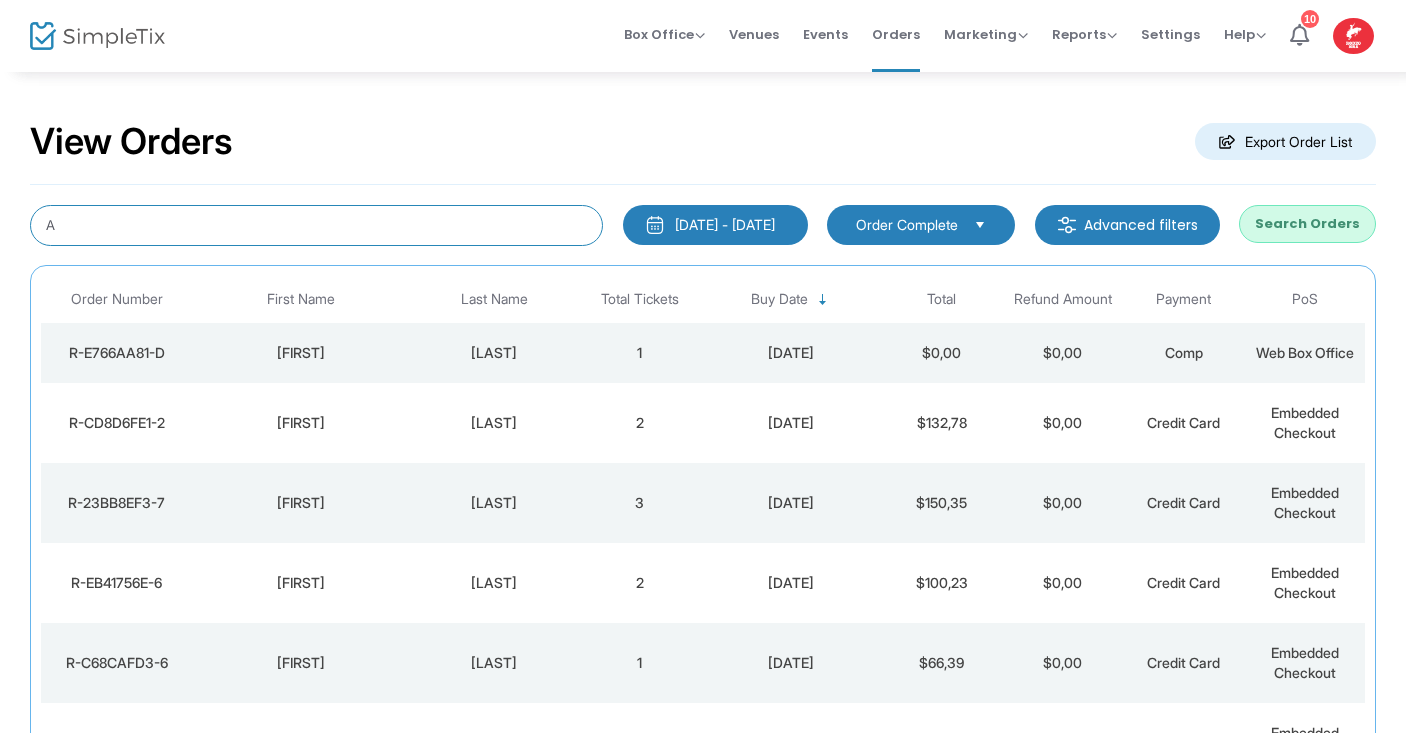 type 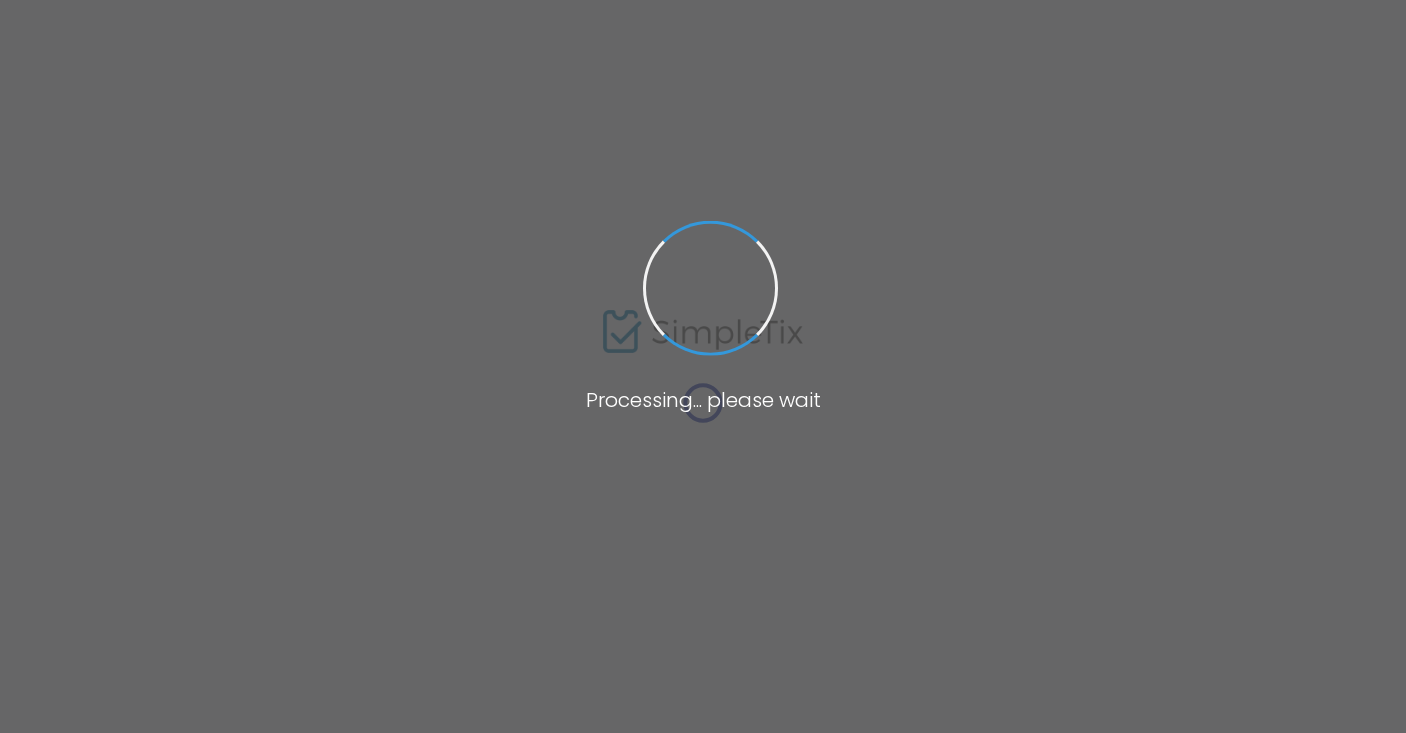 scroll, scrollTop: 0, scrollLeft: 0, axis: both 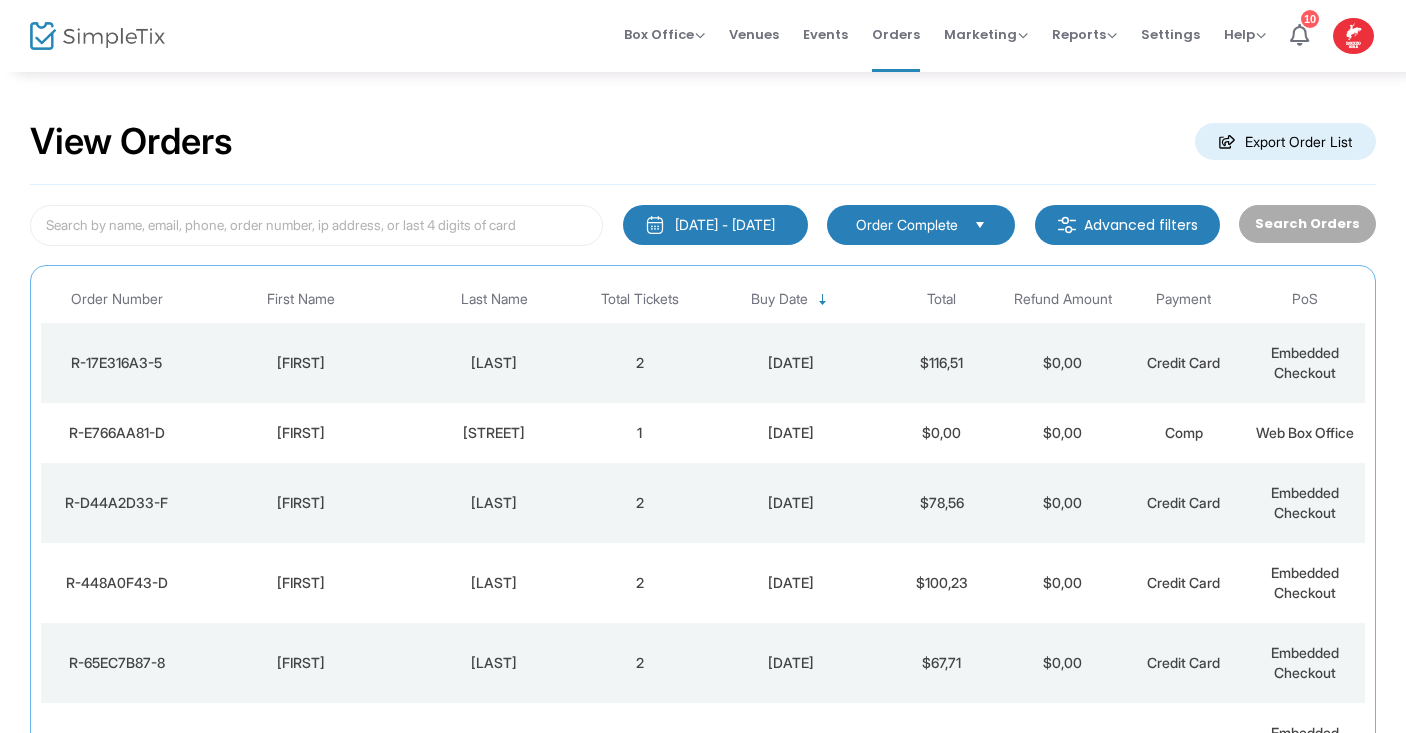 click on "[FIRST]" 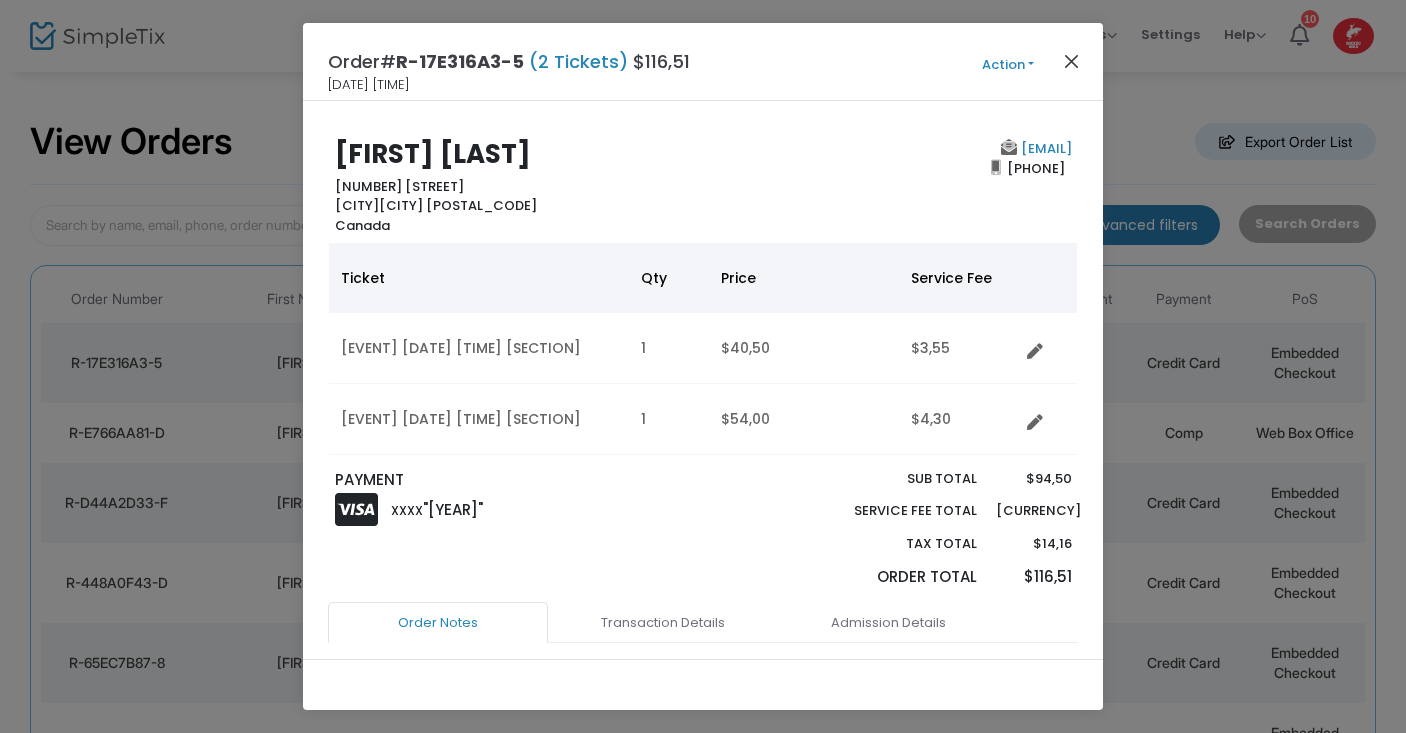 click 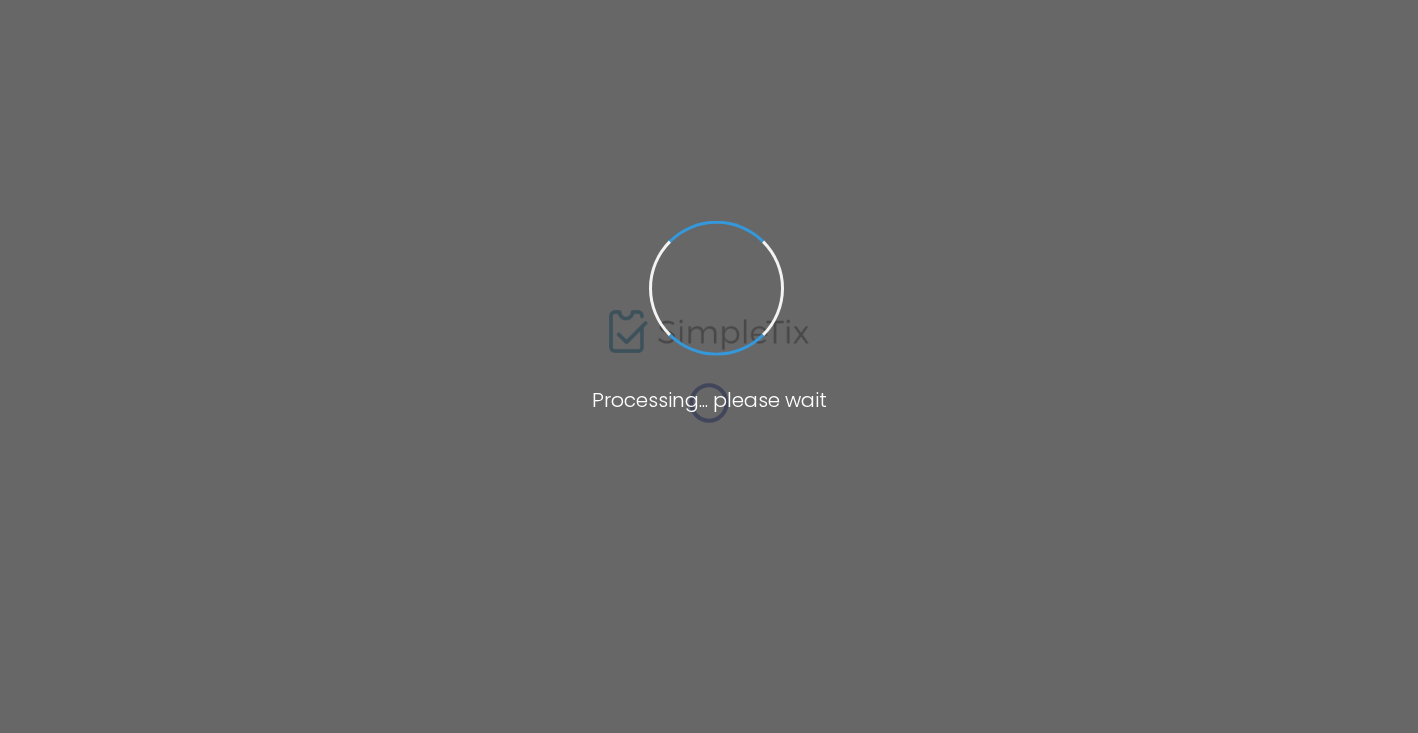 scroll, scrollTop: 0, scrollLeft: 0, axis: both 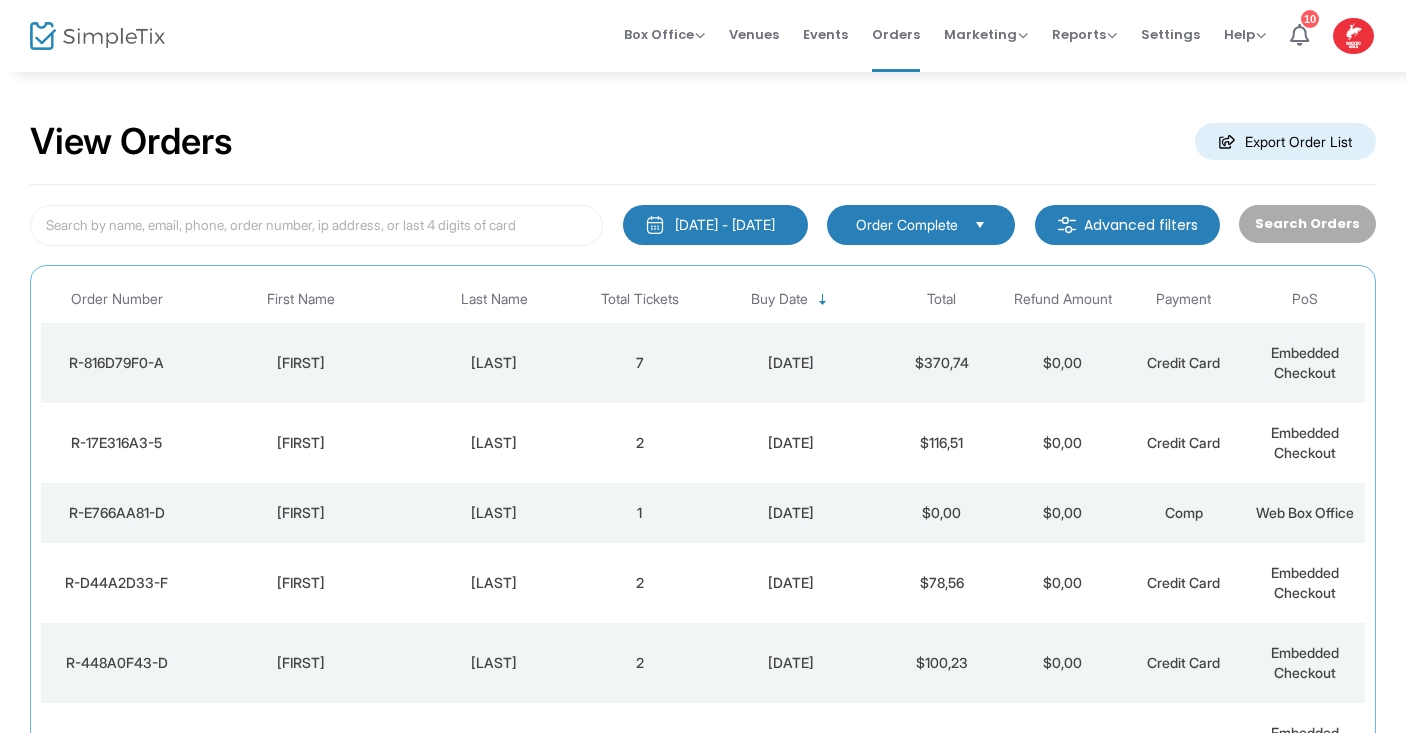 click on "[LAST]" 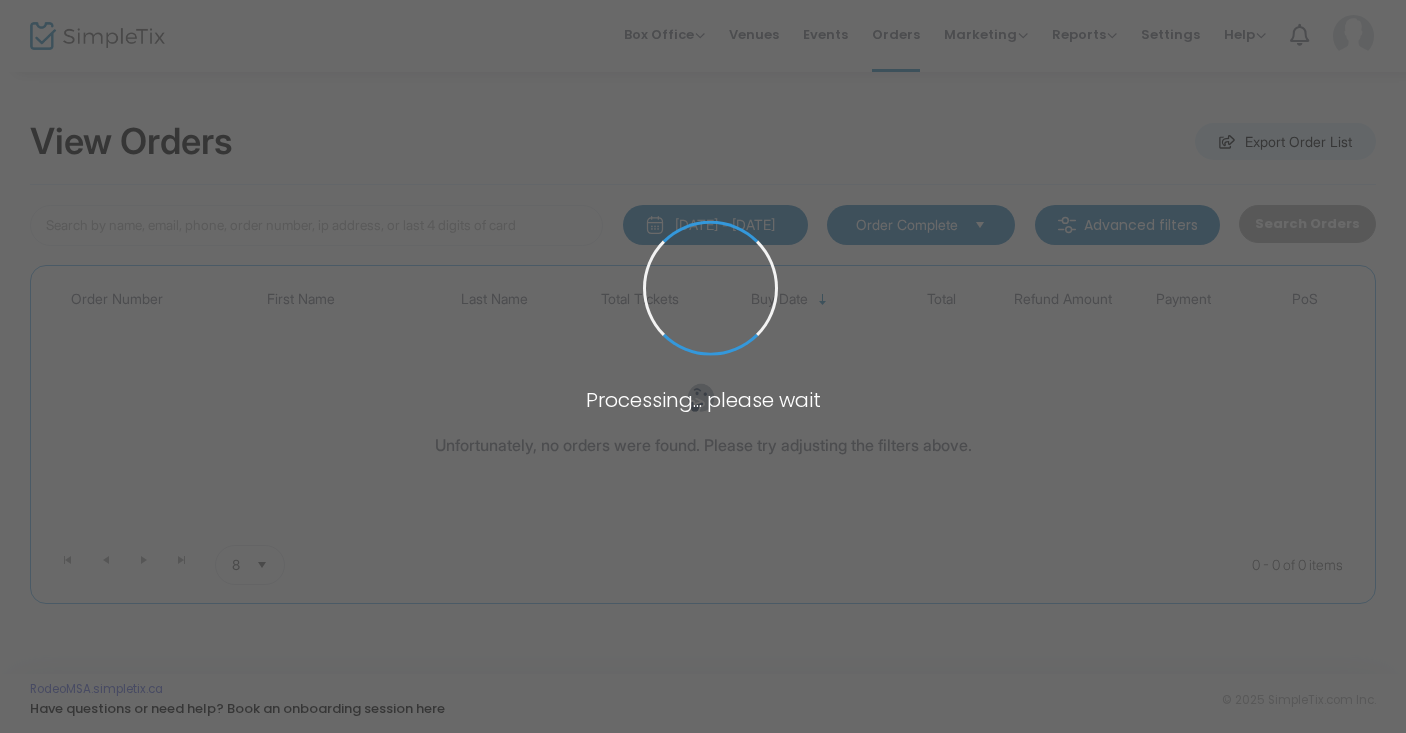 scroll, scrollTop: 0, scrollLeft: 0, axis: both 